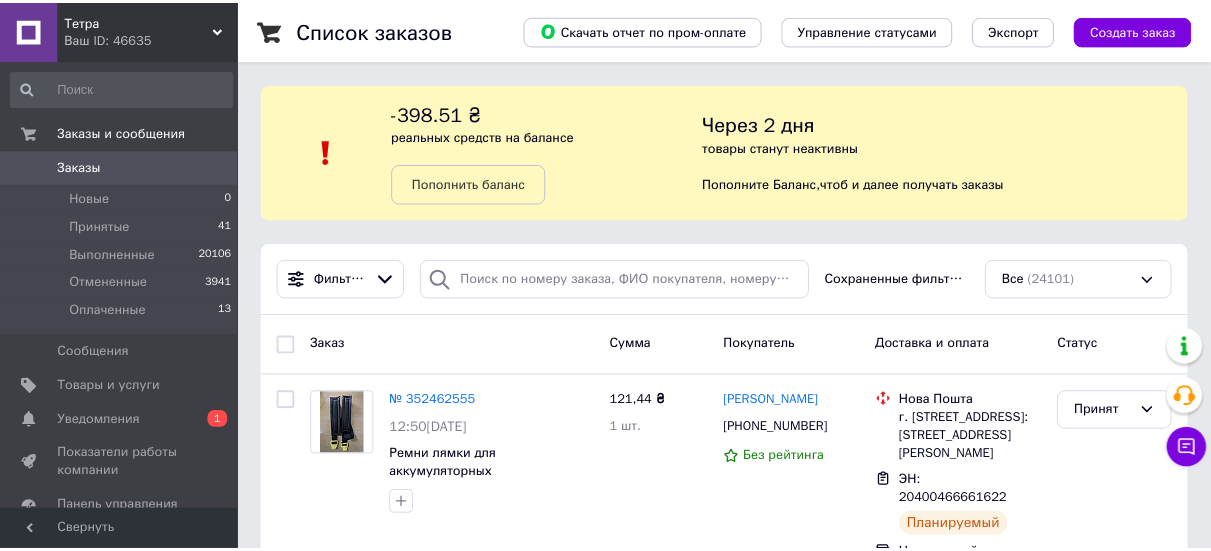 scroll, scrollTop: 0, scrollLeft: 0, axis: both 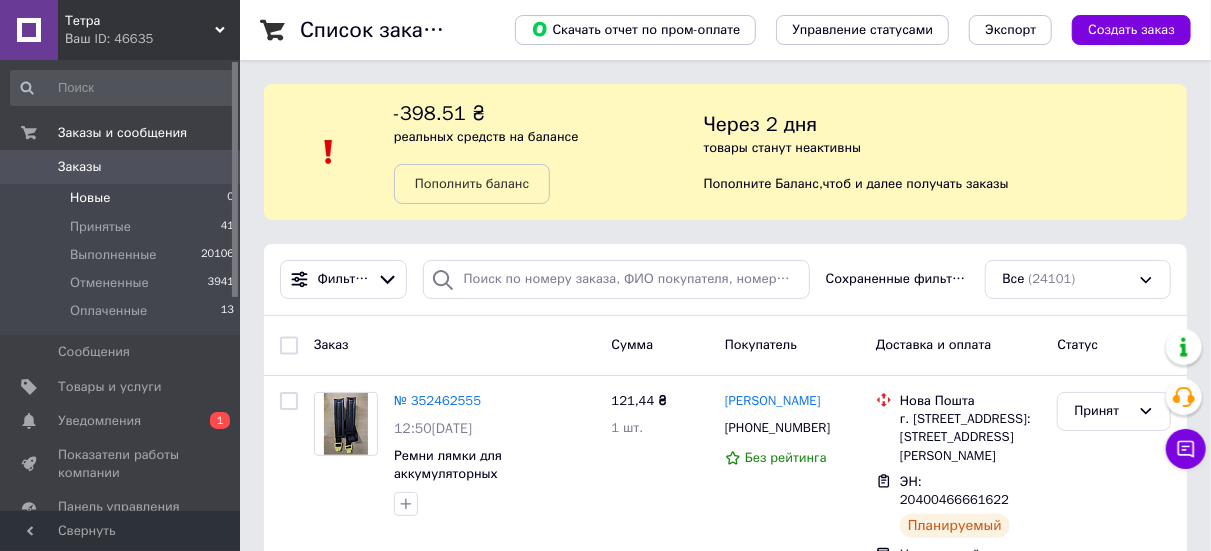 click on "Новые 0" at bounding box center (123, 198) 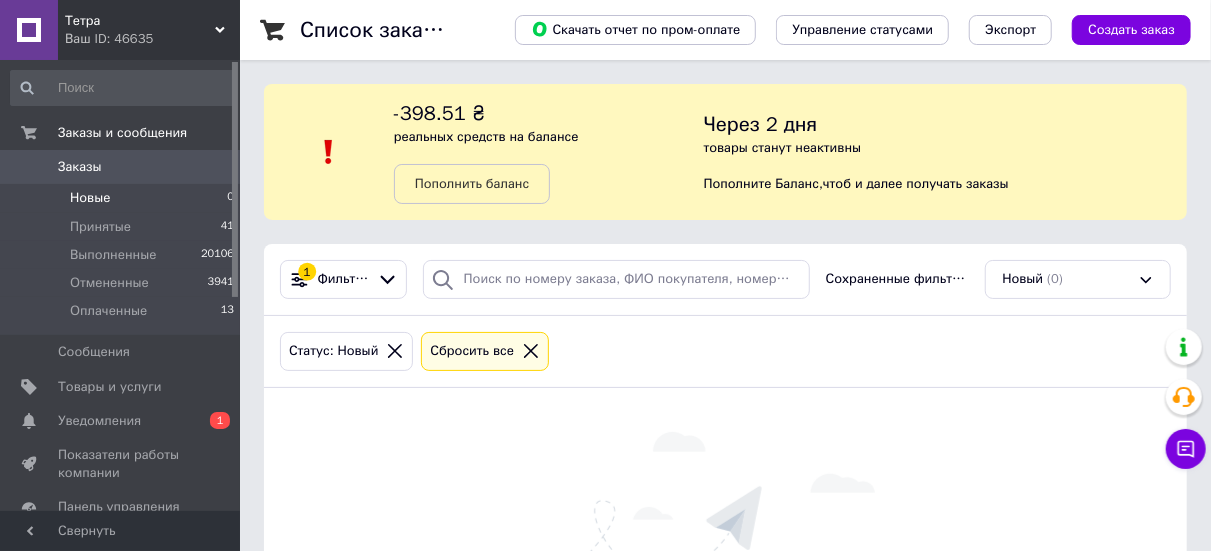 click on "Сбросить все" at bounding box center (485, 351) 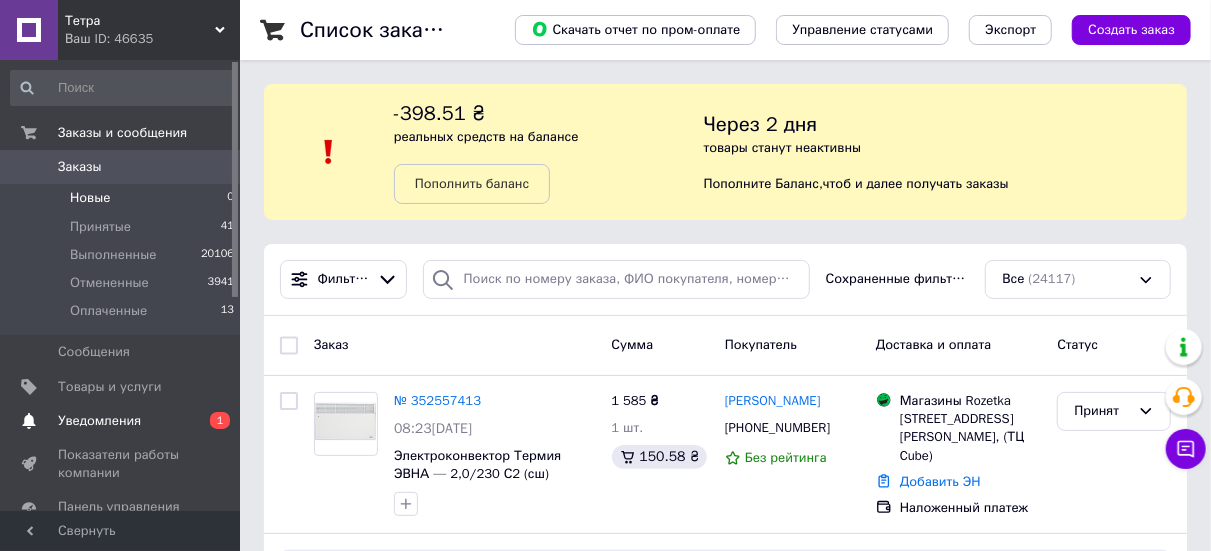 click on "Уведомления" at bounding box center [121, 421] 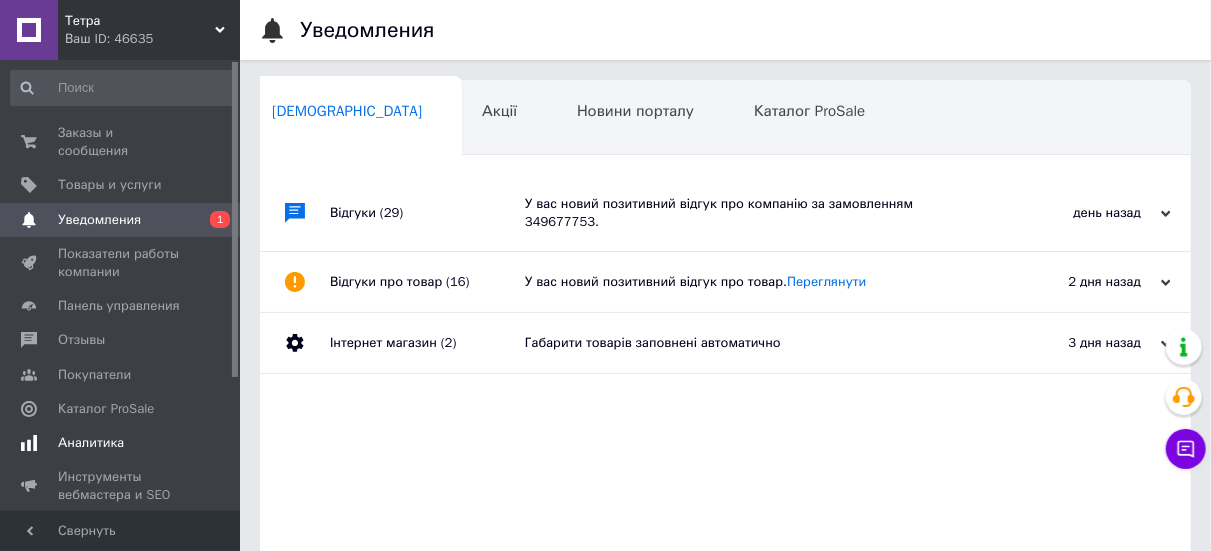 scroll, scrollTop: 0, scrollLeft: 10, axis: horizontal 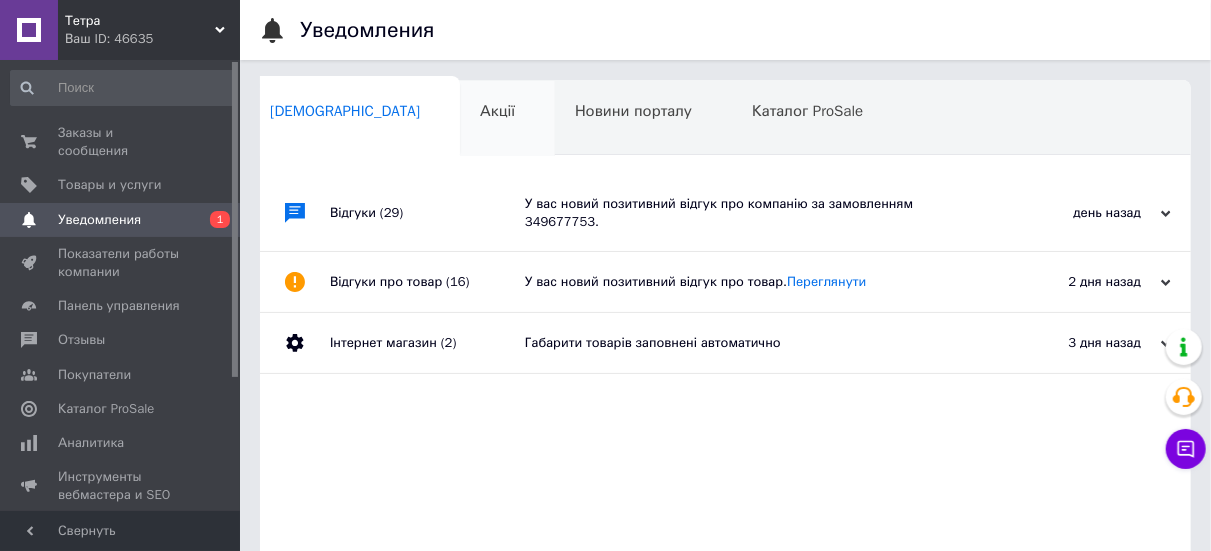 click on "Акції" at bounding box center (497, 111) 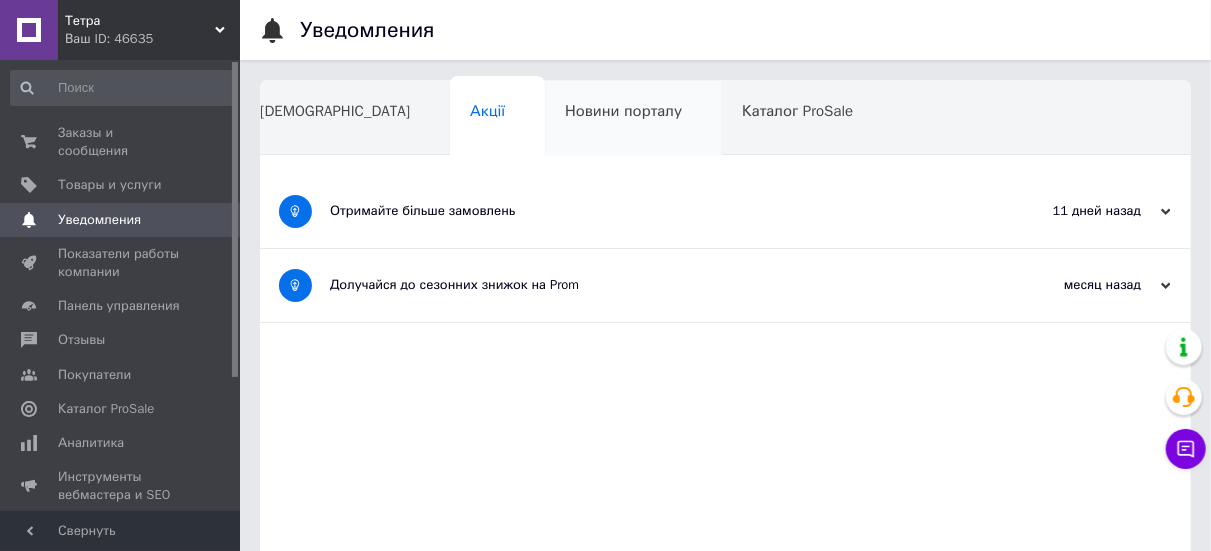 click on "Новини порталу" at bounding box center [633, 119] 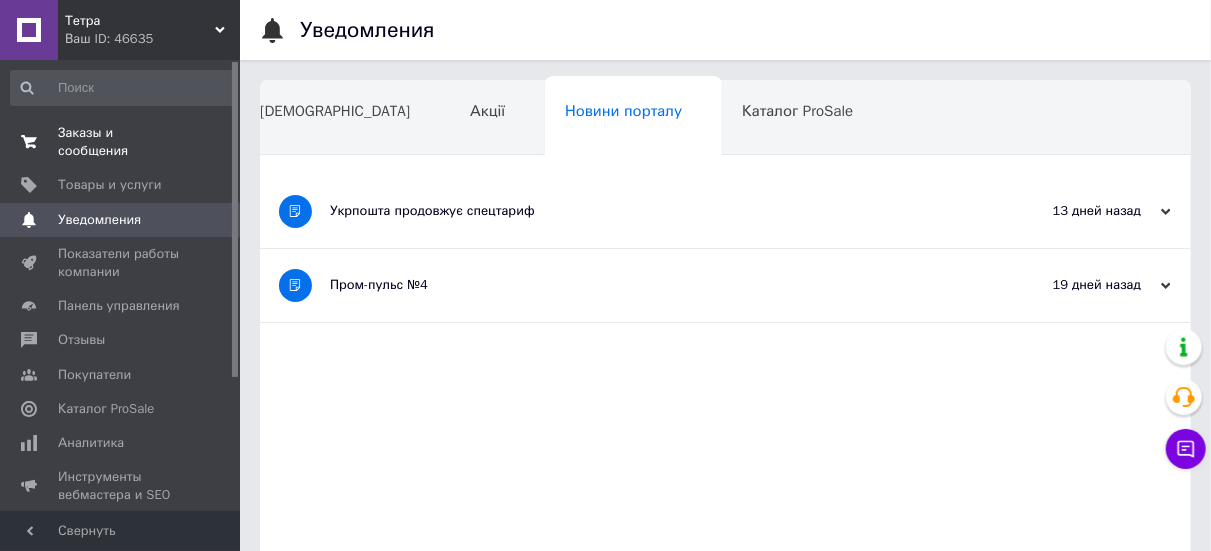 click on "Заказы и сообщения" at bounding box center (121, 142) 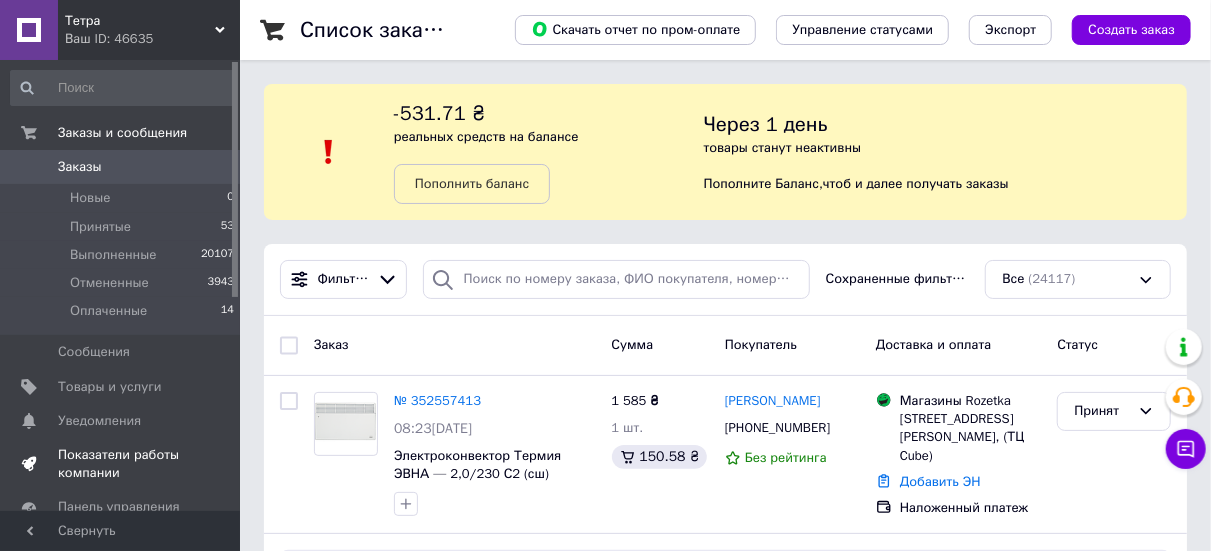 click on "Показатели работы компании" at bounding box center (121, 464) 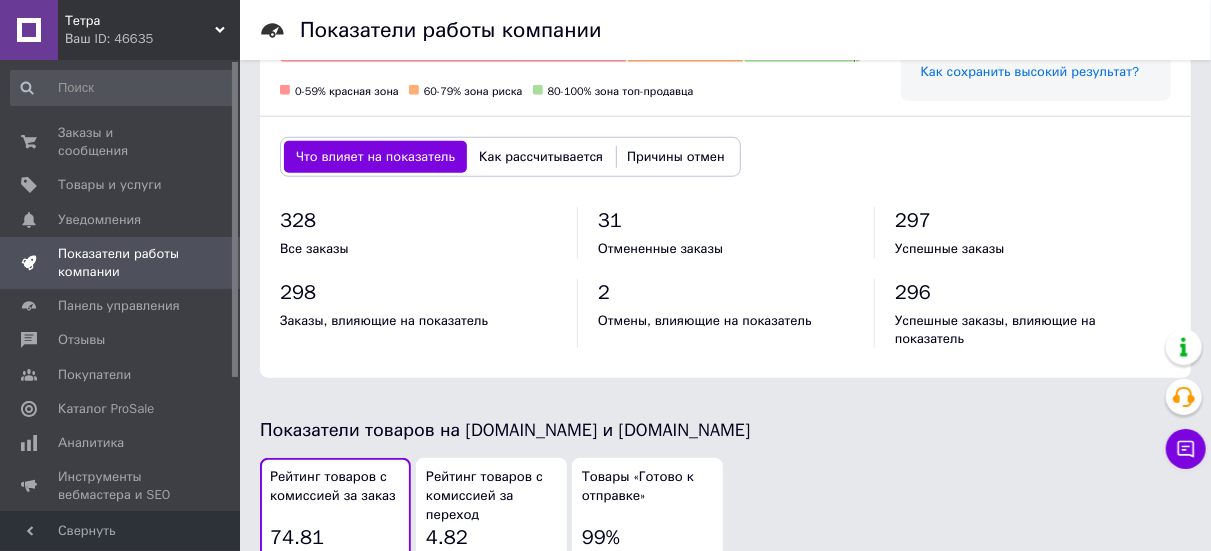 scroll, scrollTop: 1000, scrollLeft: 0, axis: vertical 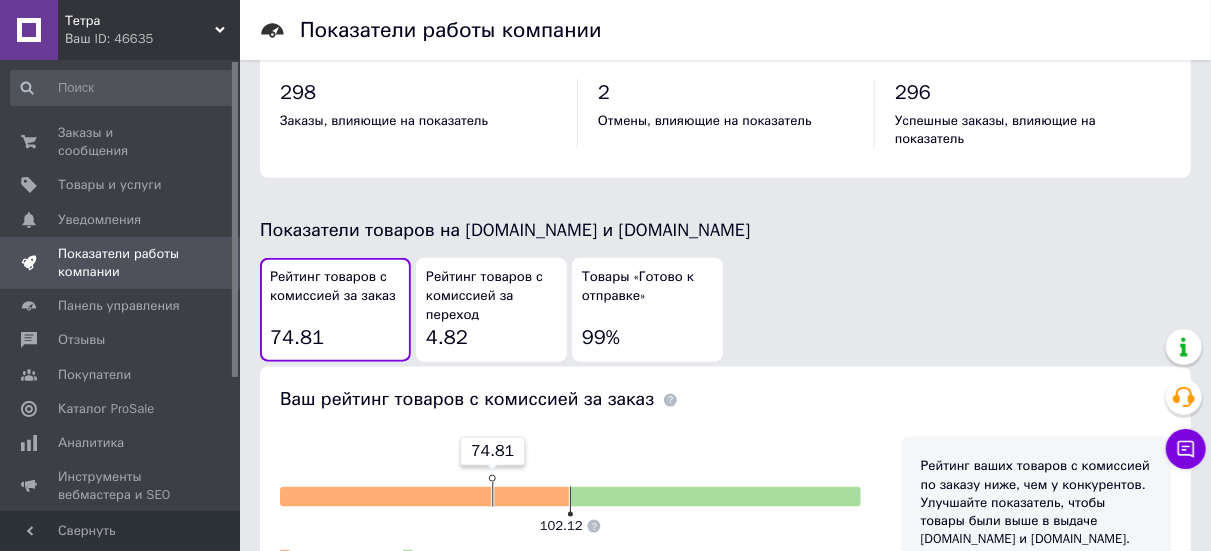 click on "Рейтинг товаров с комиссией за переход" at bounding box center [491, 296] 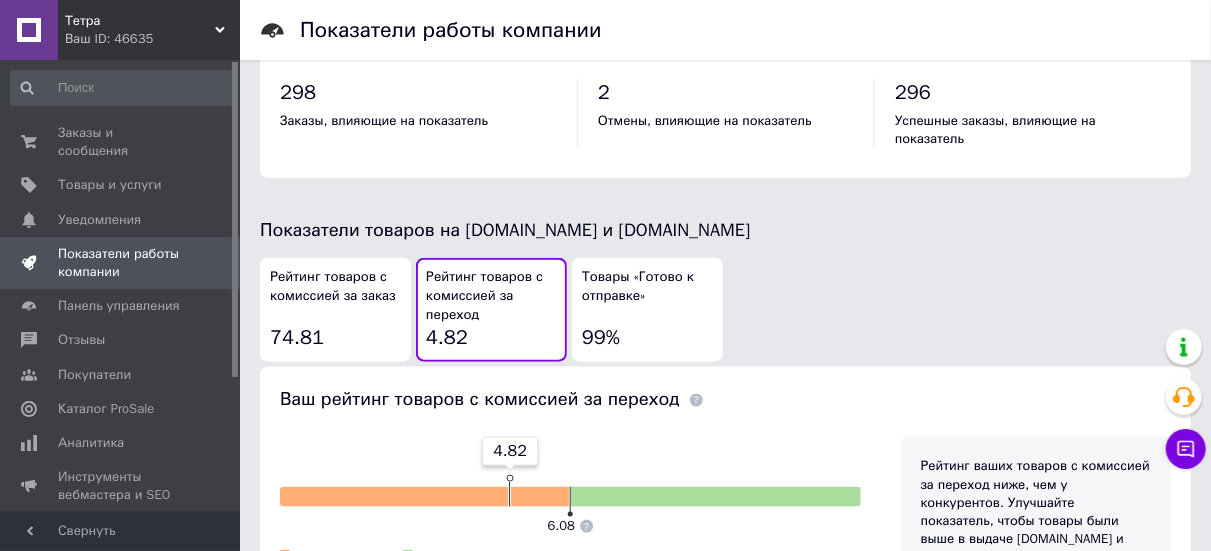 click on "Рейтинг товаров с комиссией за переход" at bounding box center [491, 296] 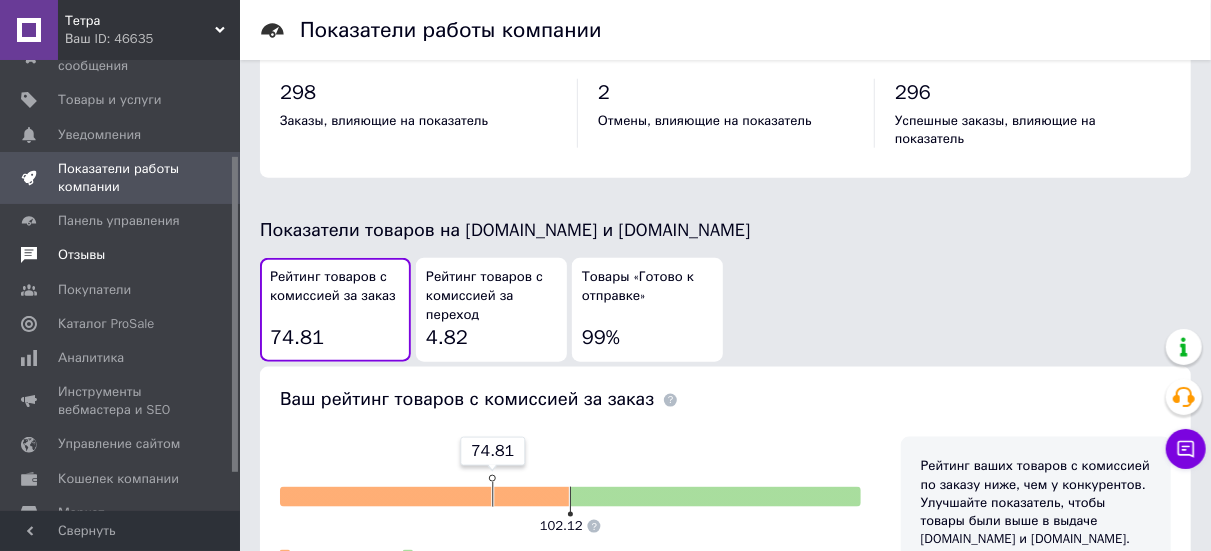 scroll, scrollTop: 190, scrollLeft: 0, axis: vertical 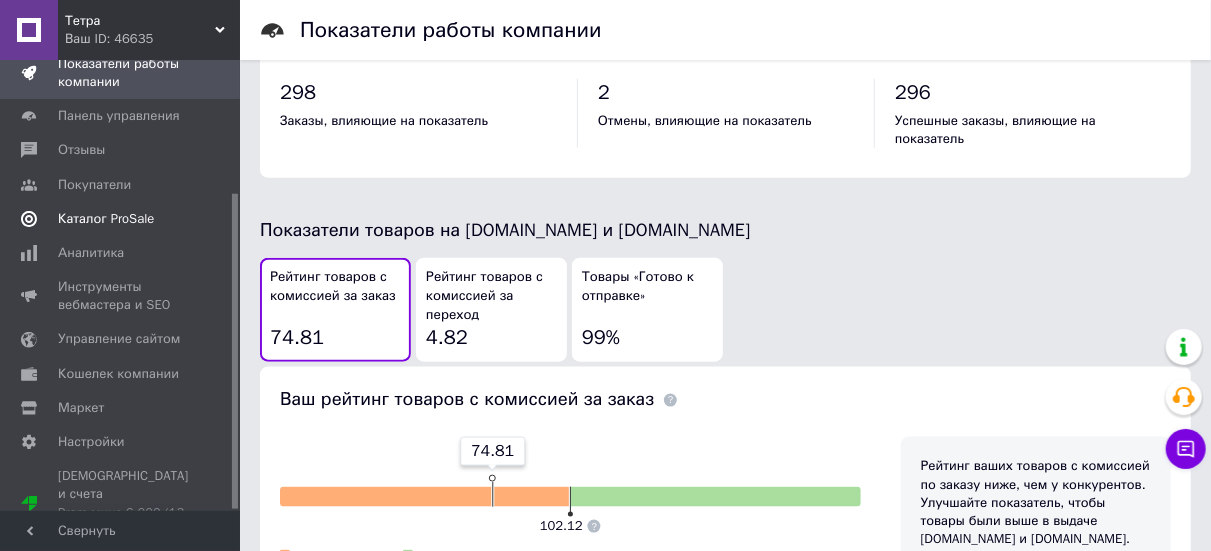 drag, startPoint x: 111, startPoint y: 202, endPoint x: 115, endPoint y: 212, distance: 10.770329 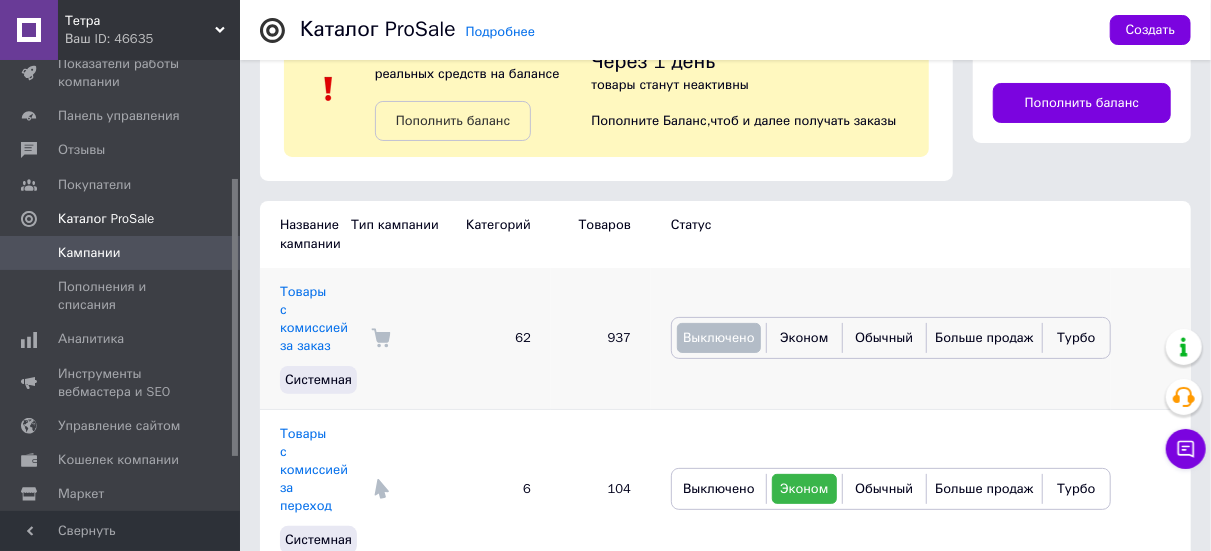 scroll, scrollTop: 200, scrollLeft: 0, axis: vertical 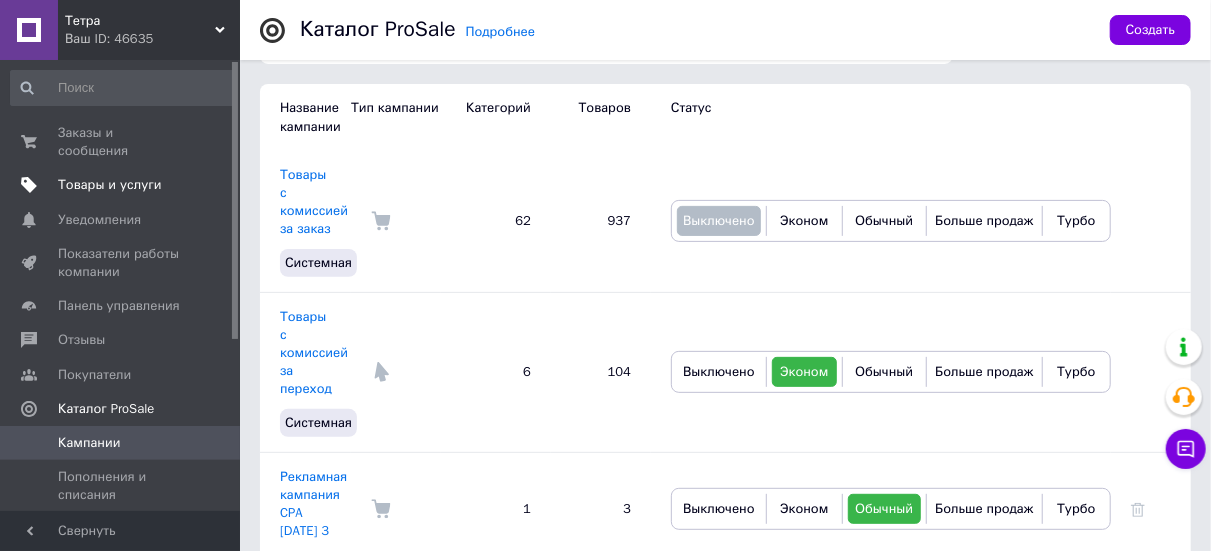 click on "Товары и услуги" at bounding box center (110, 185) 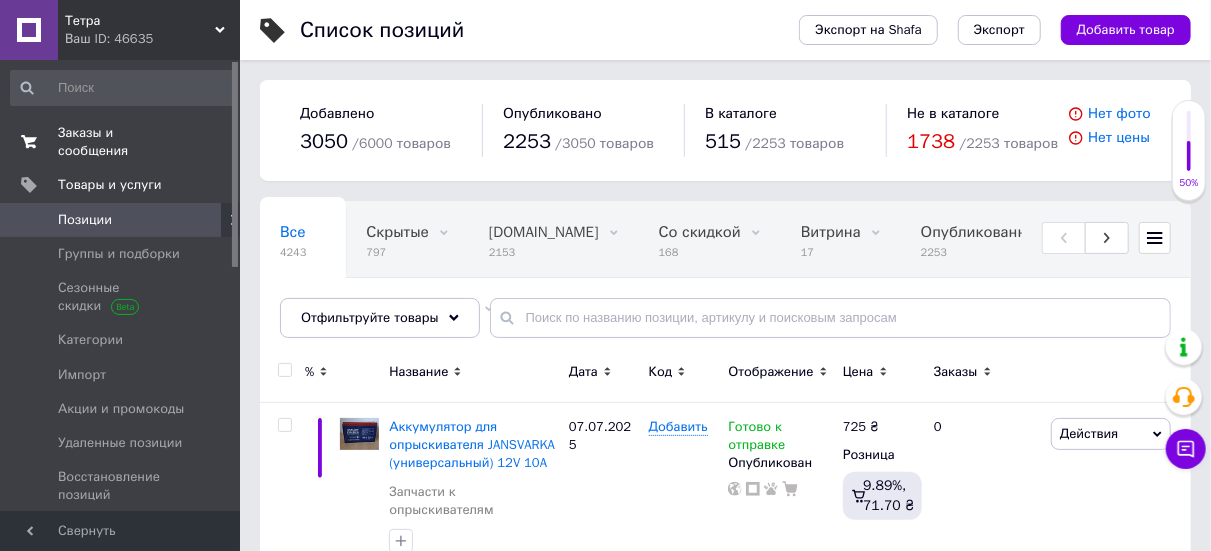 click on "Заказы и сообщения" at bounding box center [121, 142] 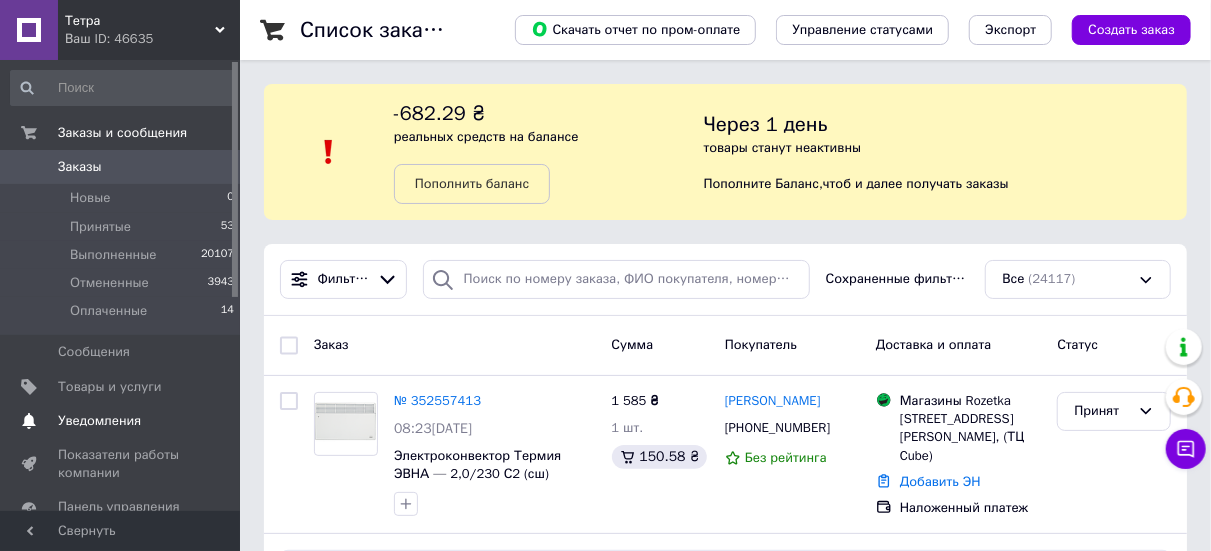 click on "Уведомления" at bounding box center (99, 421) 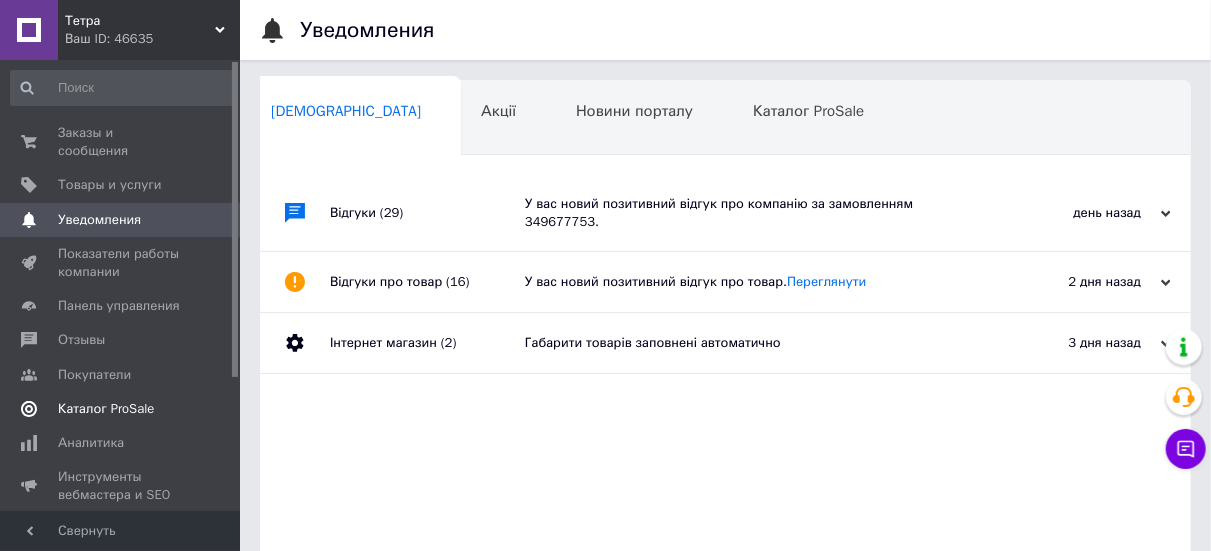 scroll, scrollTop: 0, scrollLeft: 10, axis: horizontal 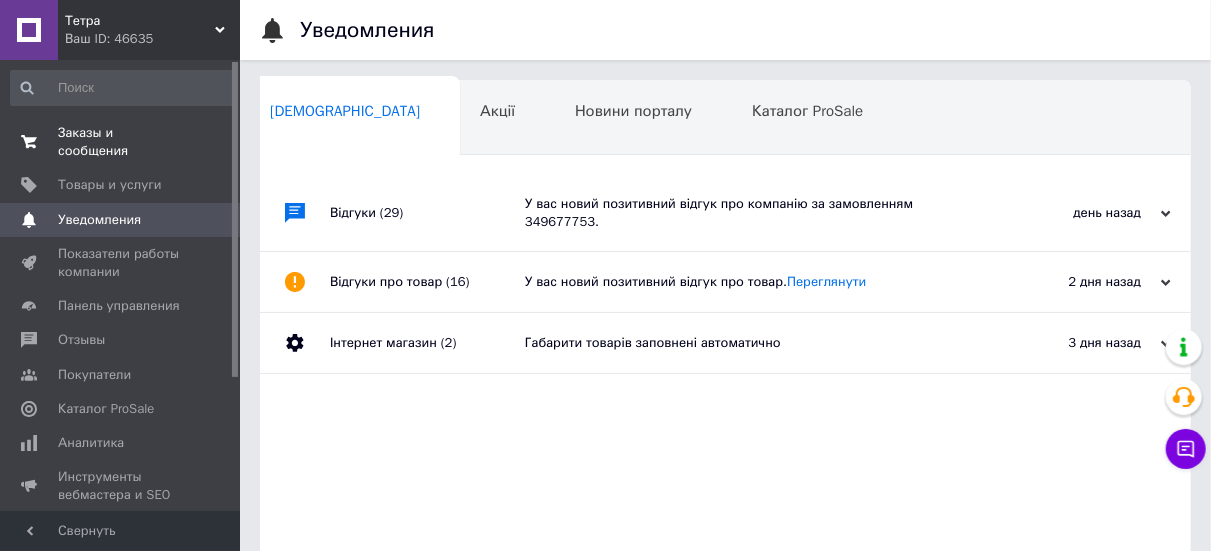 click on "Заказы и сообщения" at bounding box center (121, 142) 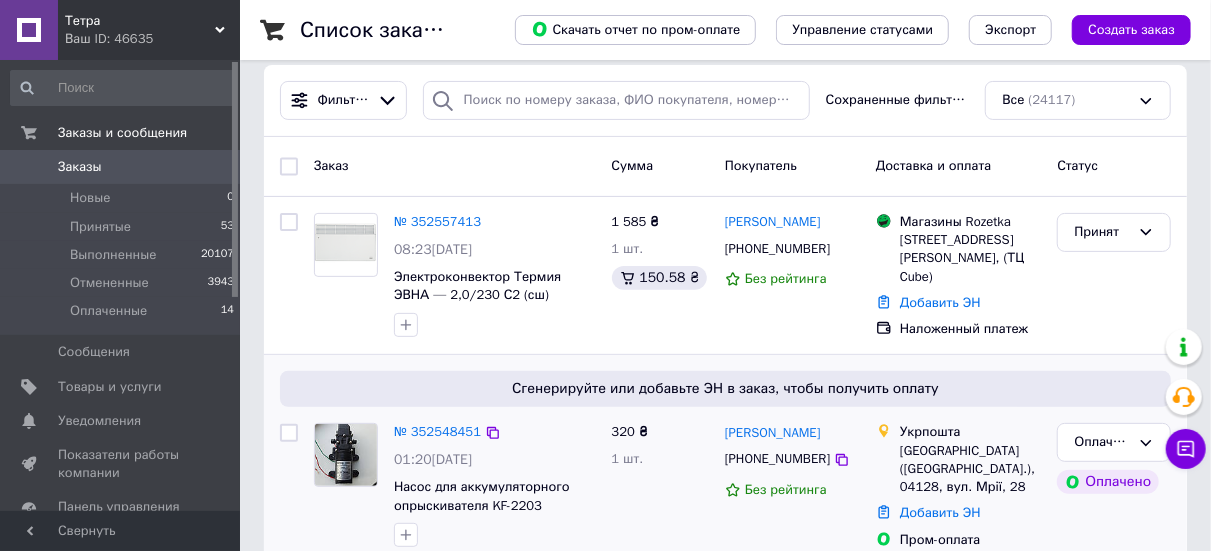 scroll, scrollTop: 300, scrollLeft: 0, axis: vertical 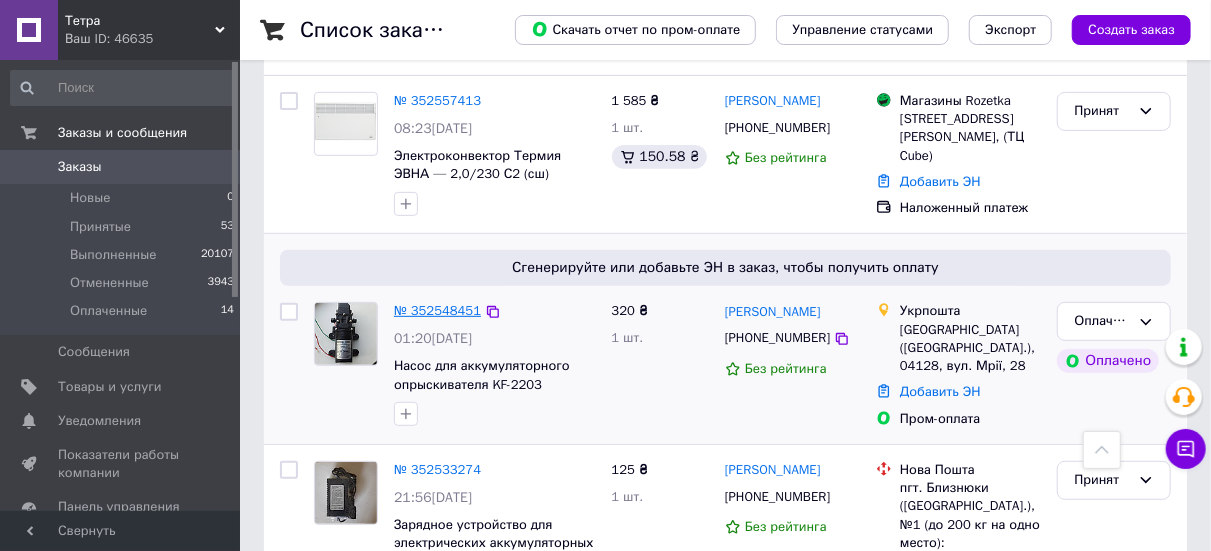 click on "№ 352548451" at bounding box center [437, 310] 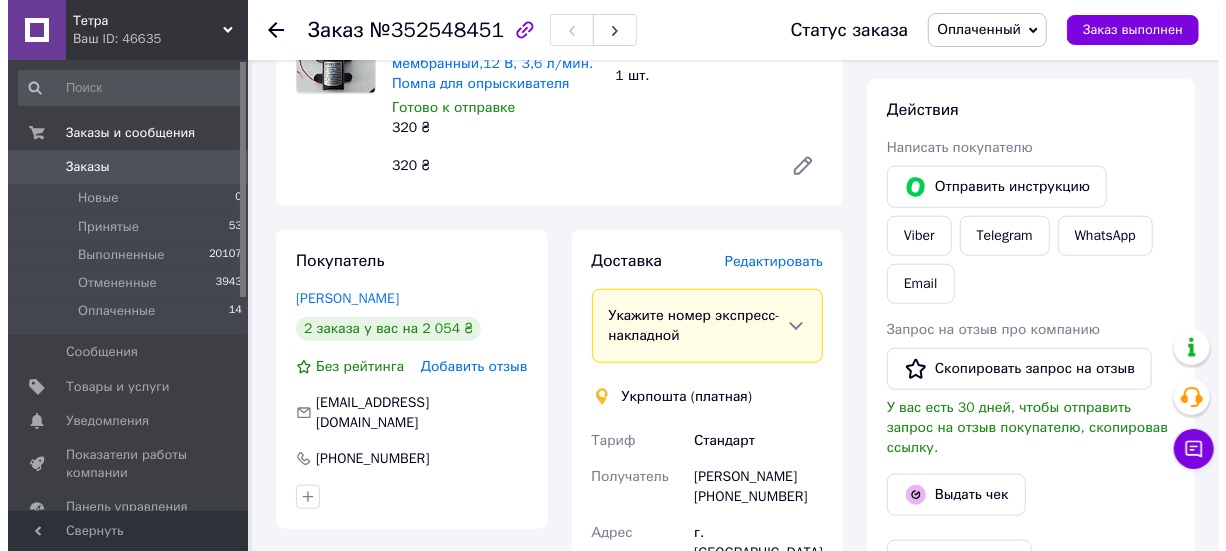 scroll, scrollTop: 900, scrollLeft: 0, axis: vertical 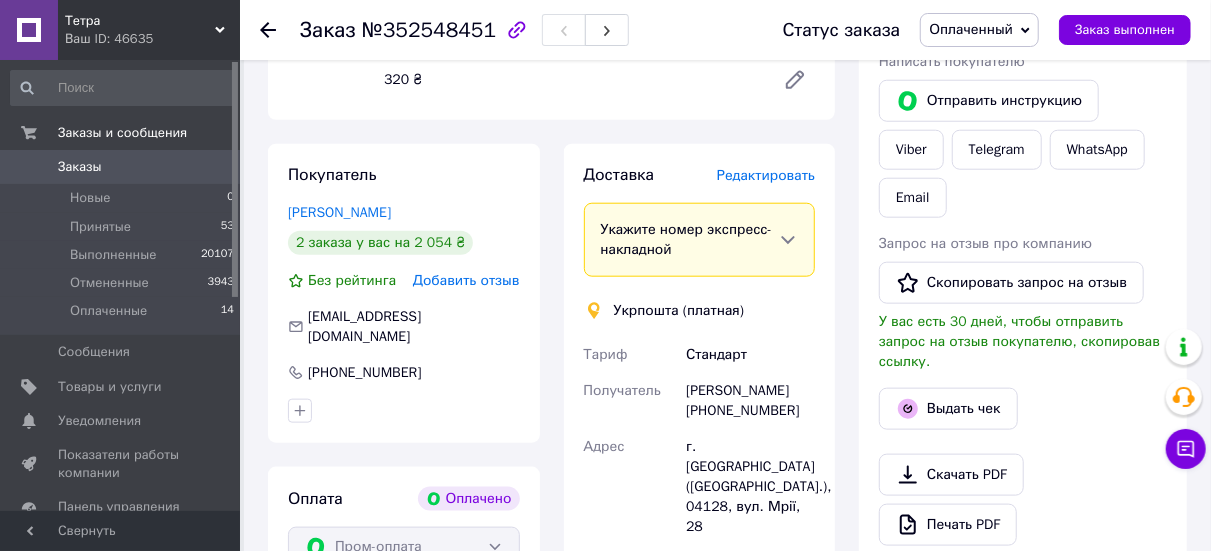 click on "Редактировать" at bounding box center [766, 175] 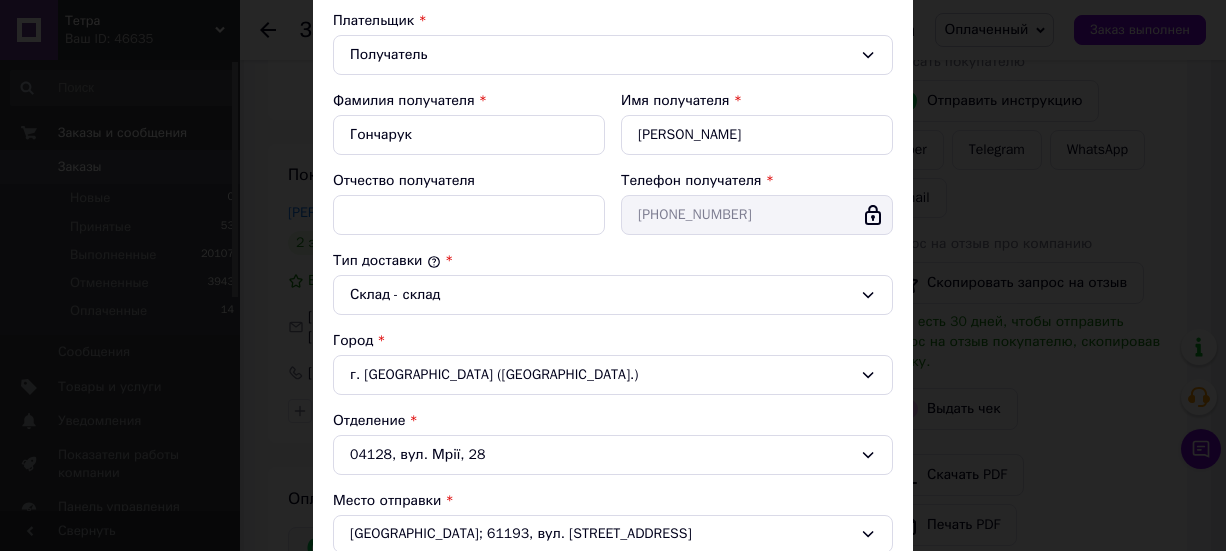 scroll, scrollTop: 600, scrollLeft: 0, axis: vertical 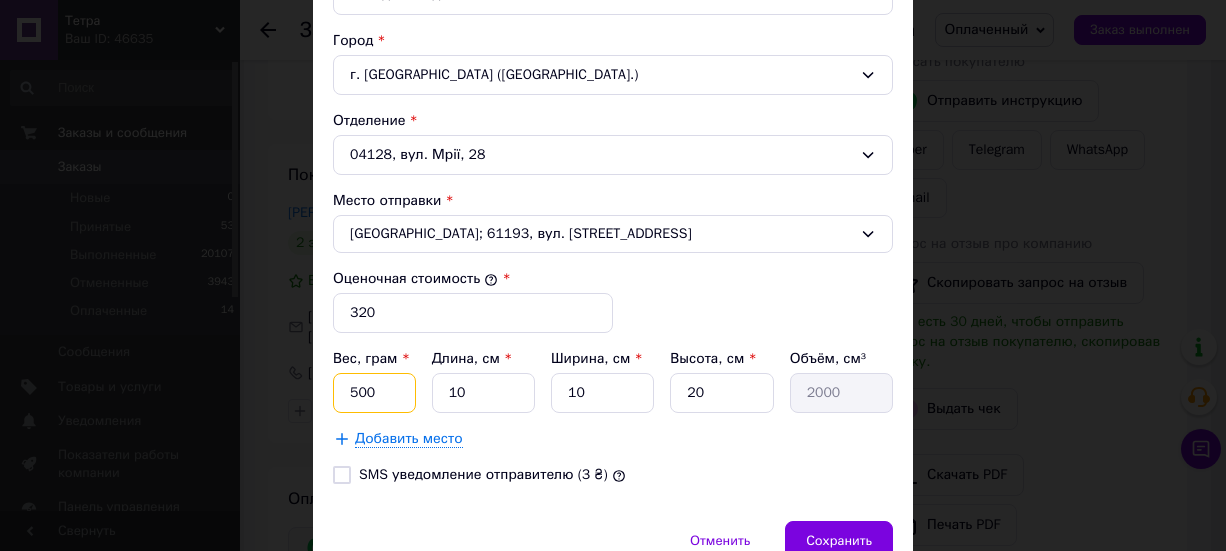 click on "500" at bounding box center [374, 393] 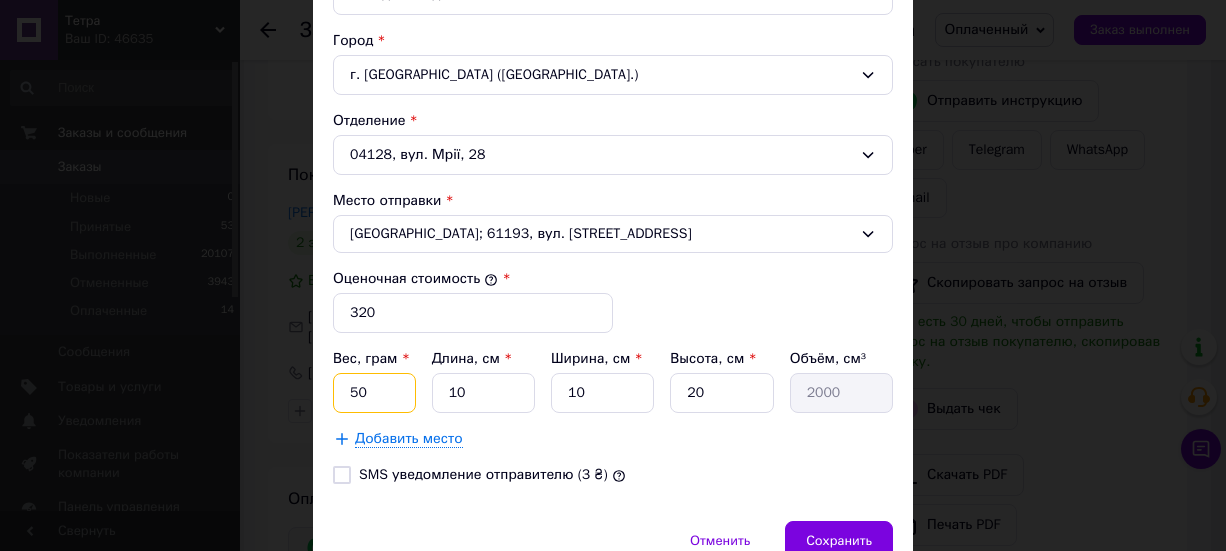 type on "5" 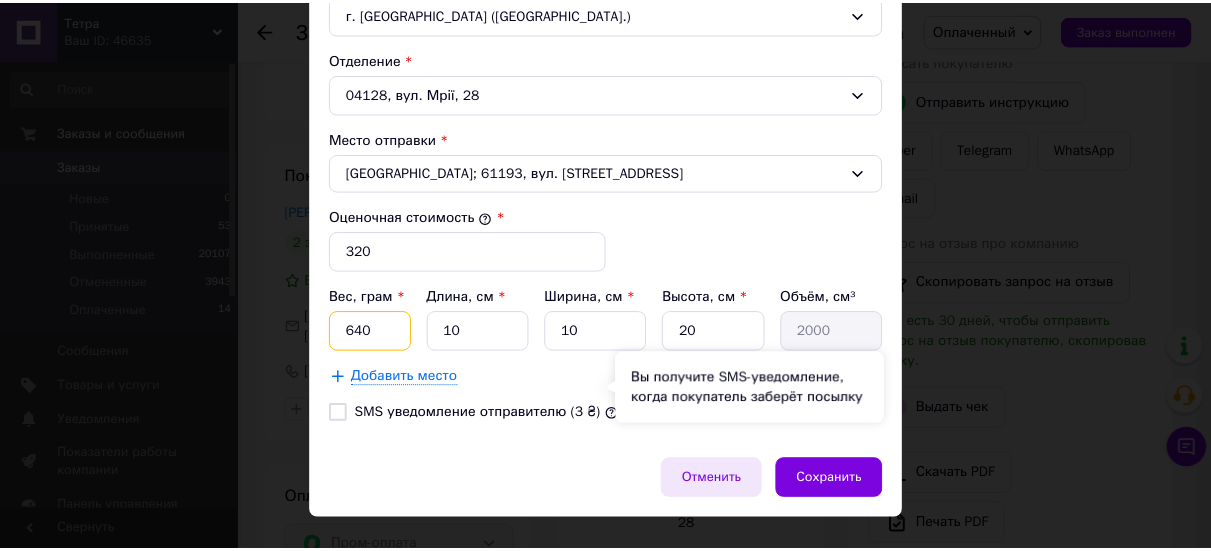 scroll, scrollTop: 691, scrollLeft: 0, axis: vertical 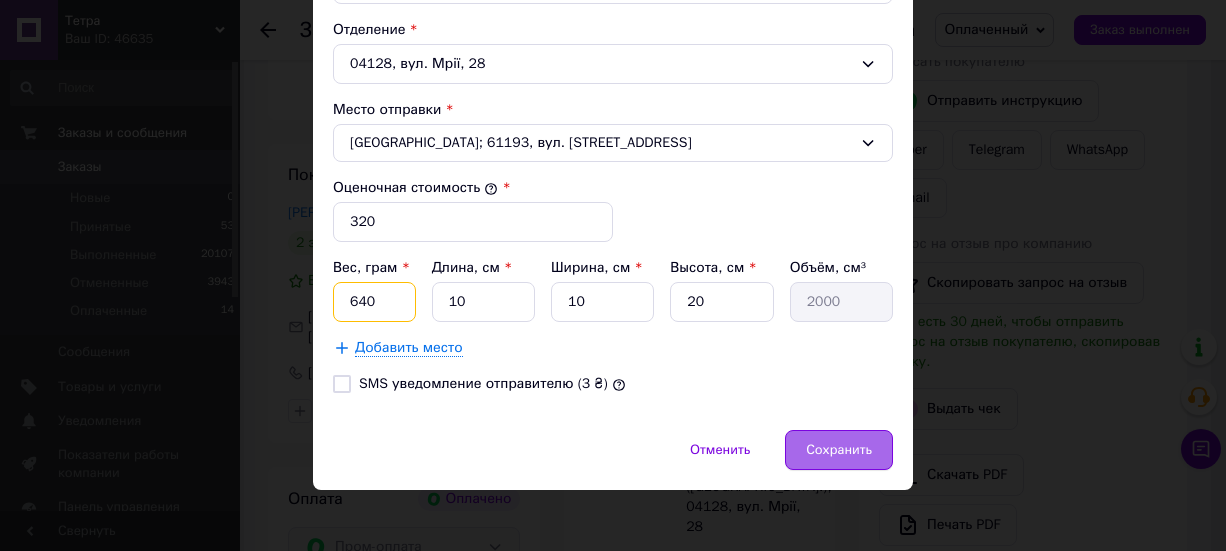 type on "640" 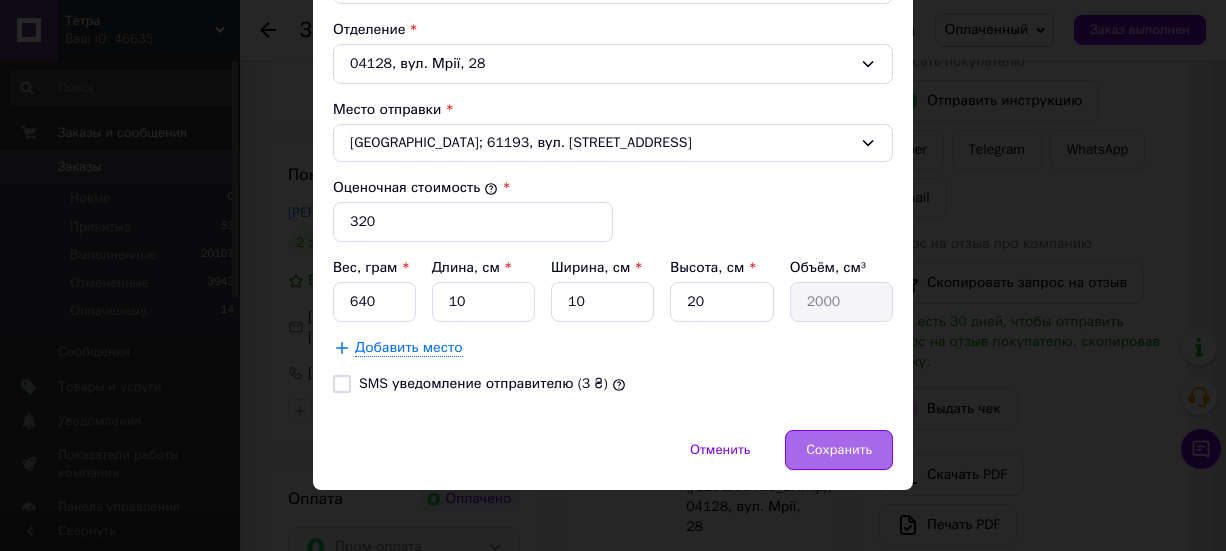 click on "Сохранить" at bounding box center (839, 450) 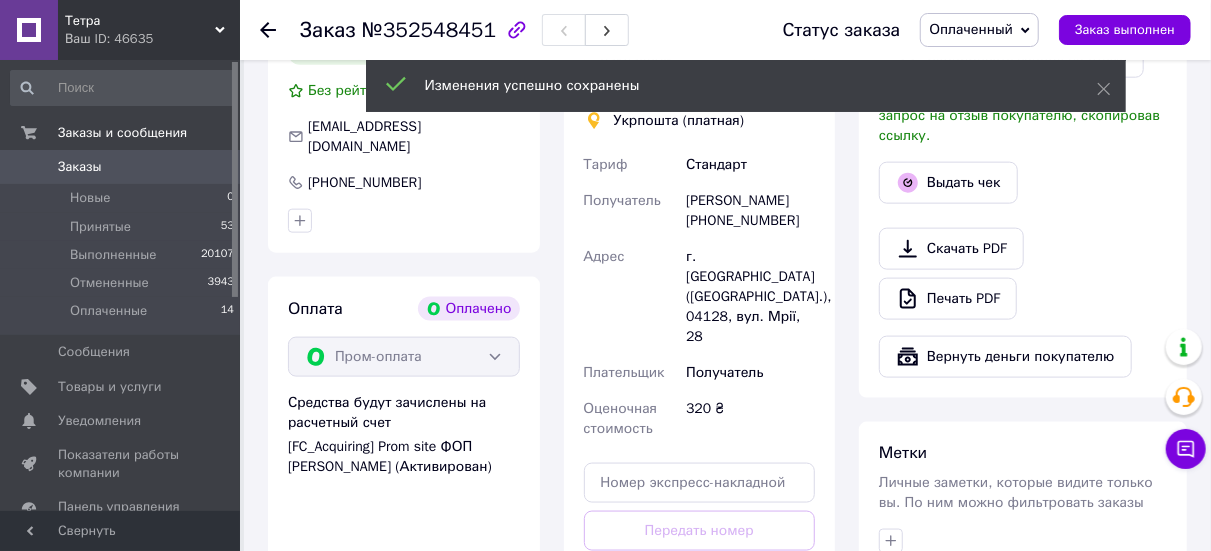 scroll, scrollTop: 1200, scrollLeft: 0, axis: vertical 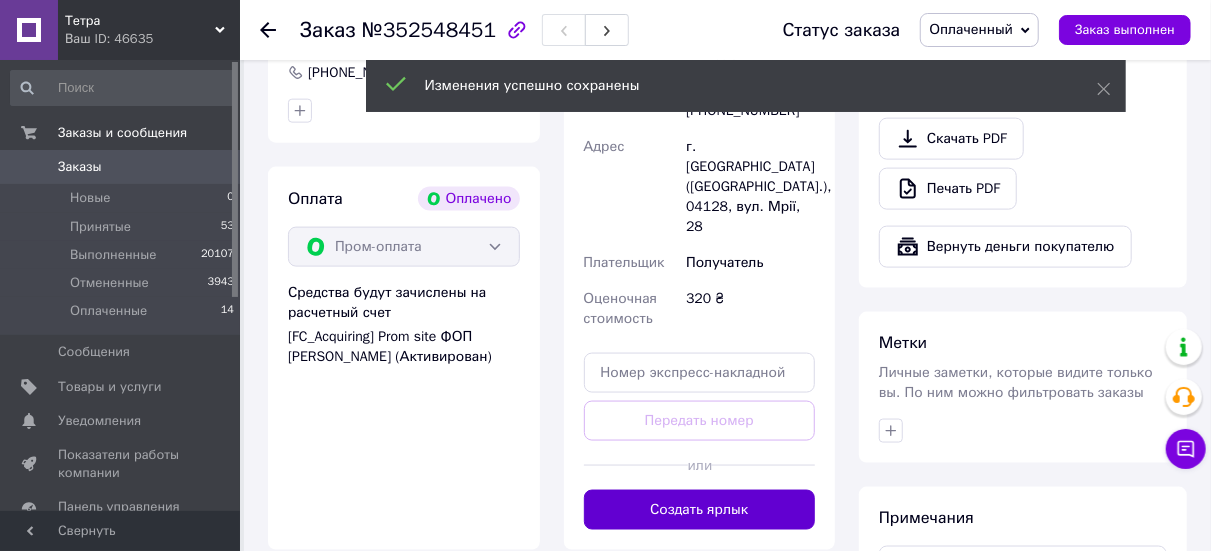 click on "Создать ярлык" at bounding box center (700, 510) 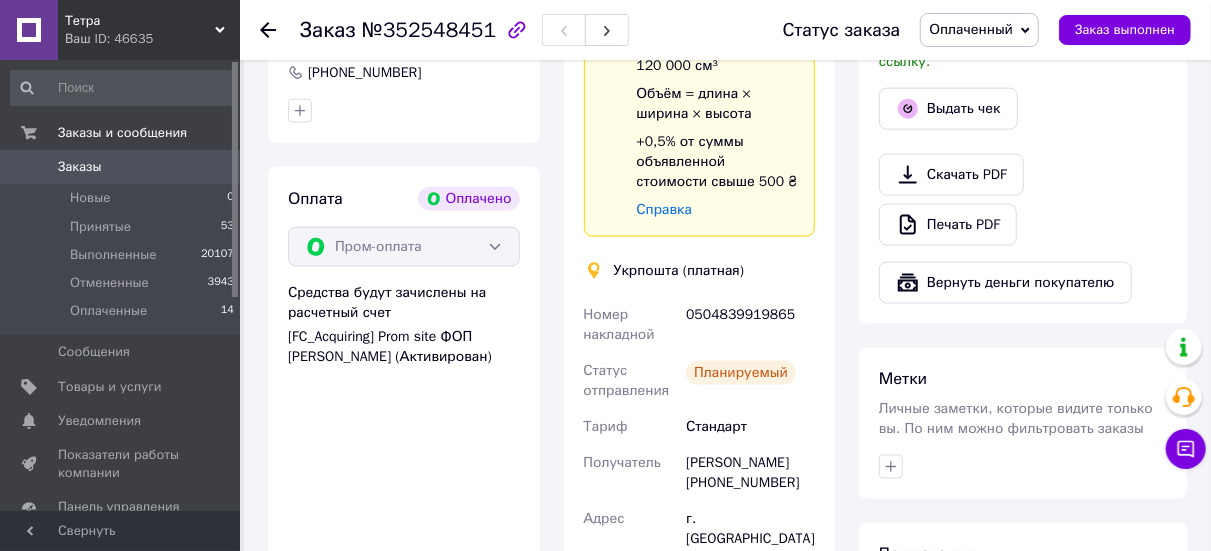 click 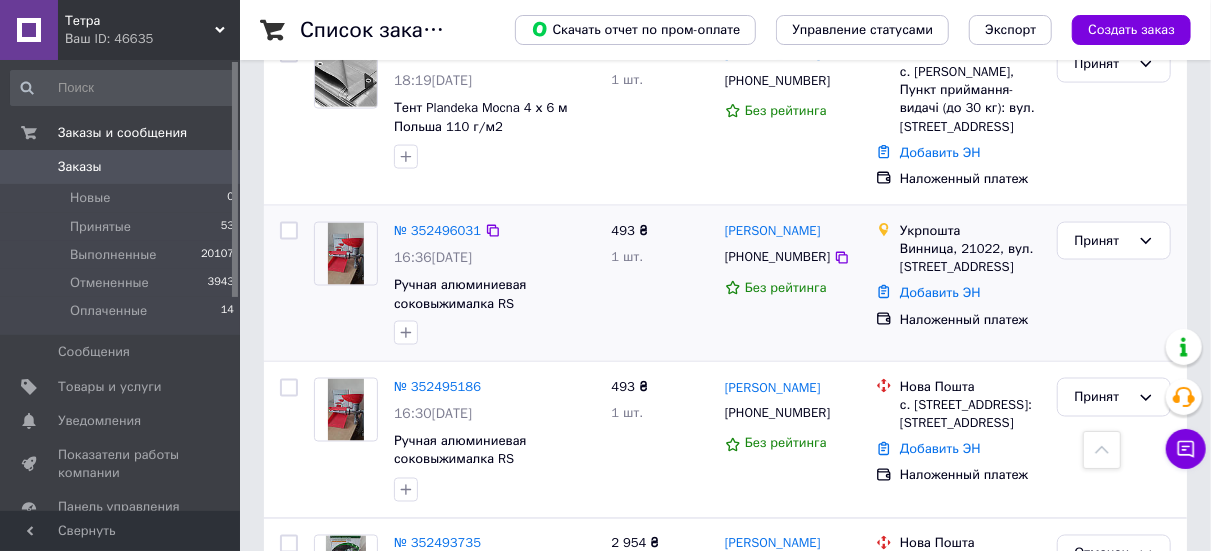scroll, scrollTop: 1500, scrollLeft: 0, axis: vertical 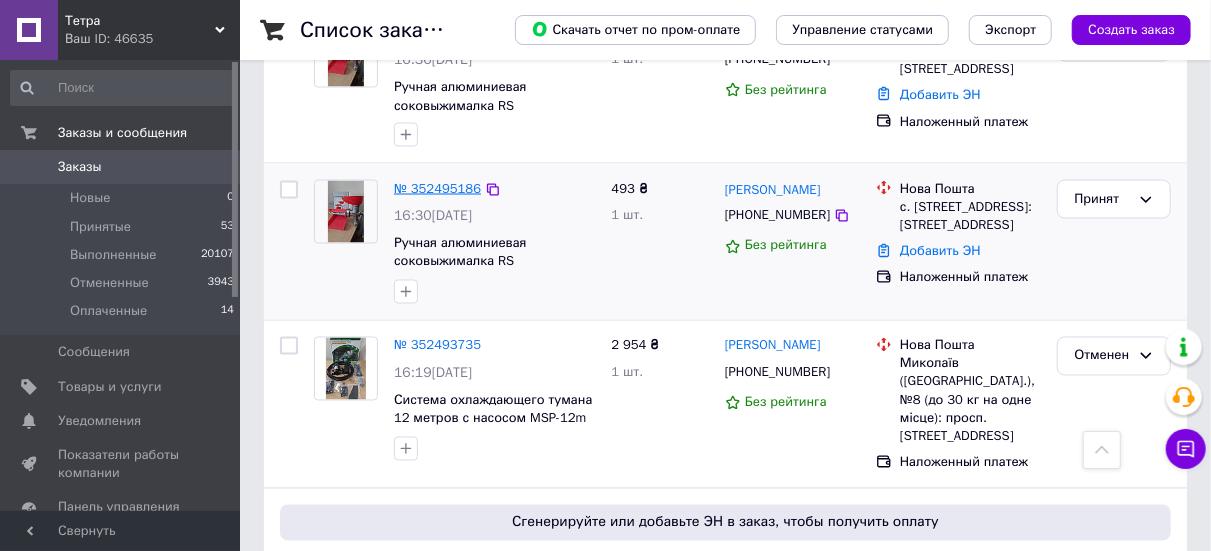 click on "№ 352495186" at bounding box center (437, 188) 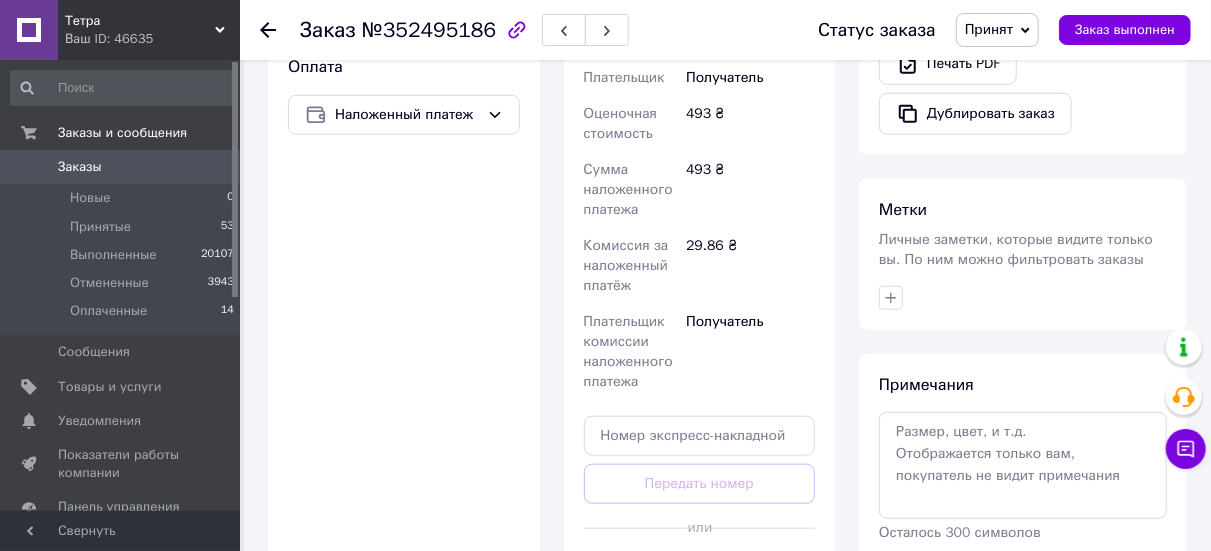 scroll, scrollTop: 733, scrollLeft: 0, axis: vertical 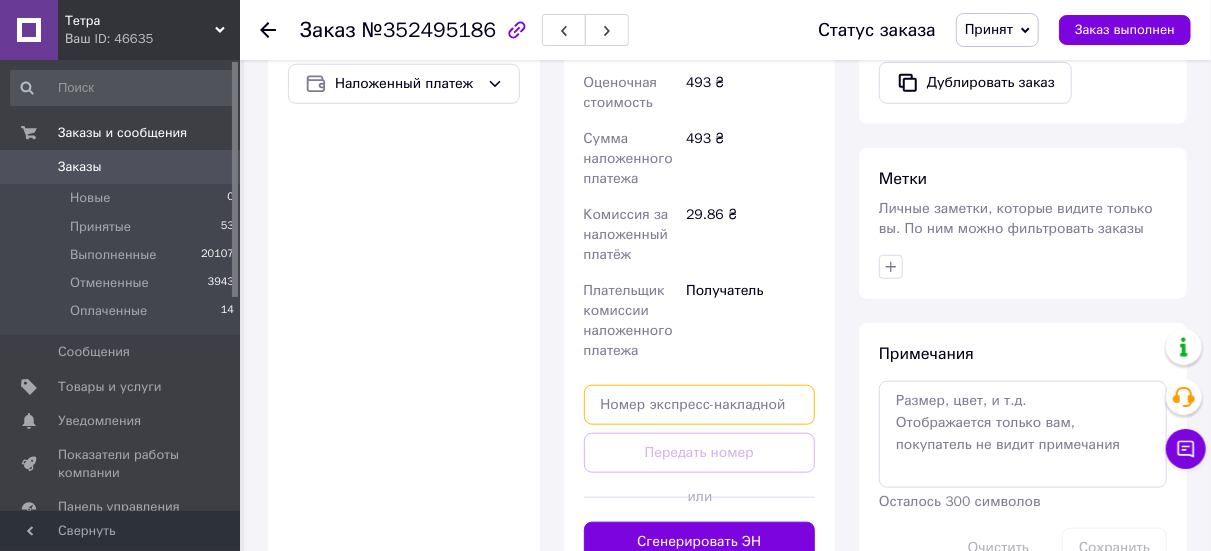 click at bounding box center (700, 405) 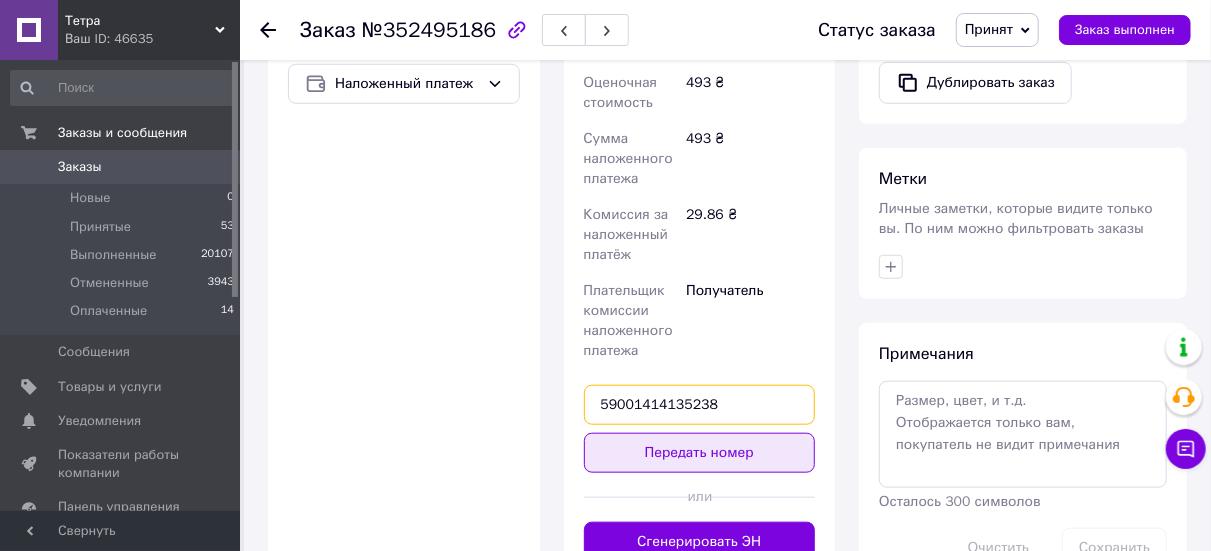 type on "59001414135238" 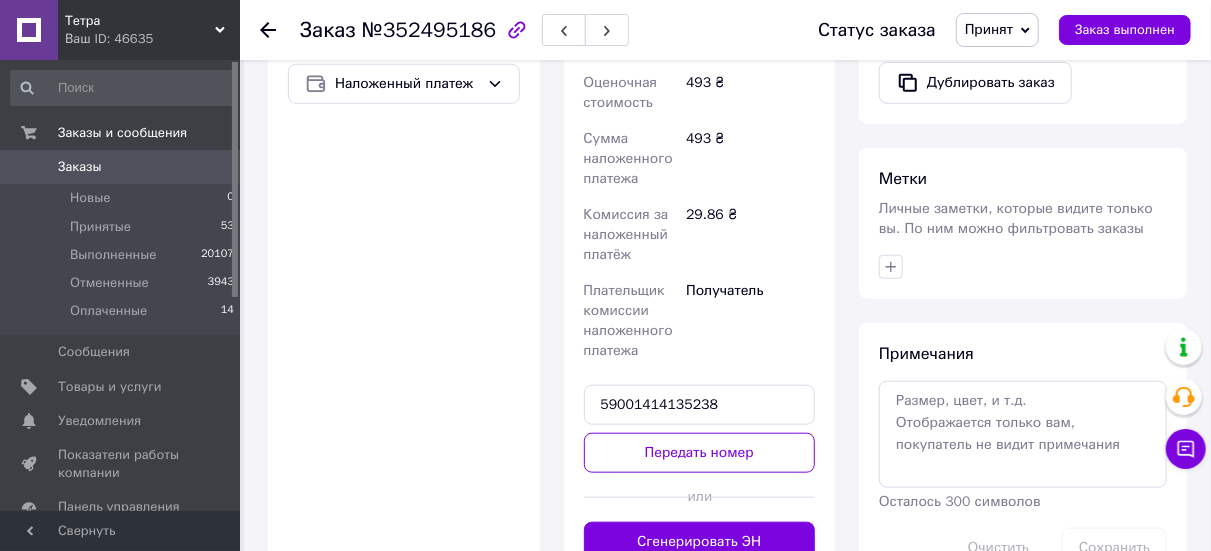 click on "Передать номер" at bounding box center (700, 453) 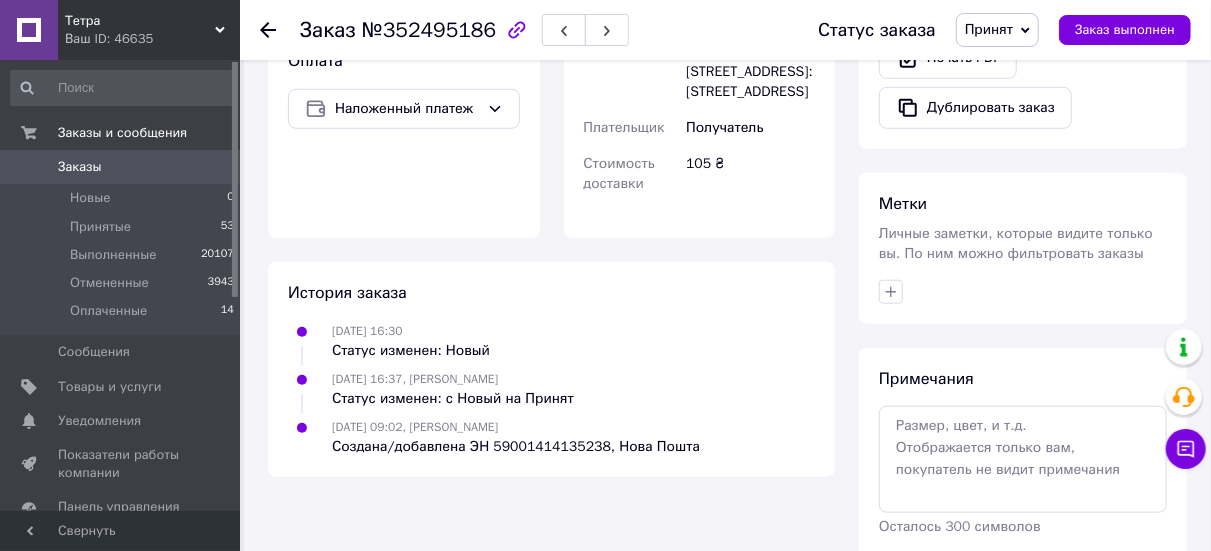 scroll, scrollTop: 633, scrollLeft: 0, axis: vertical 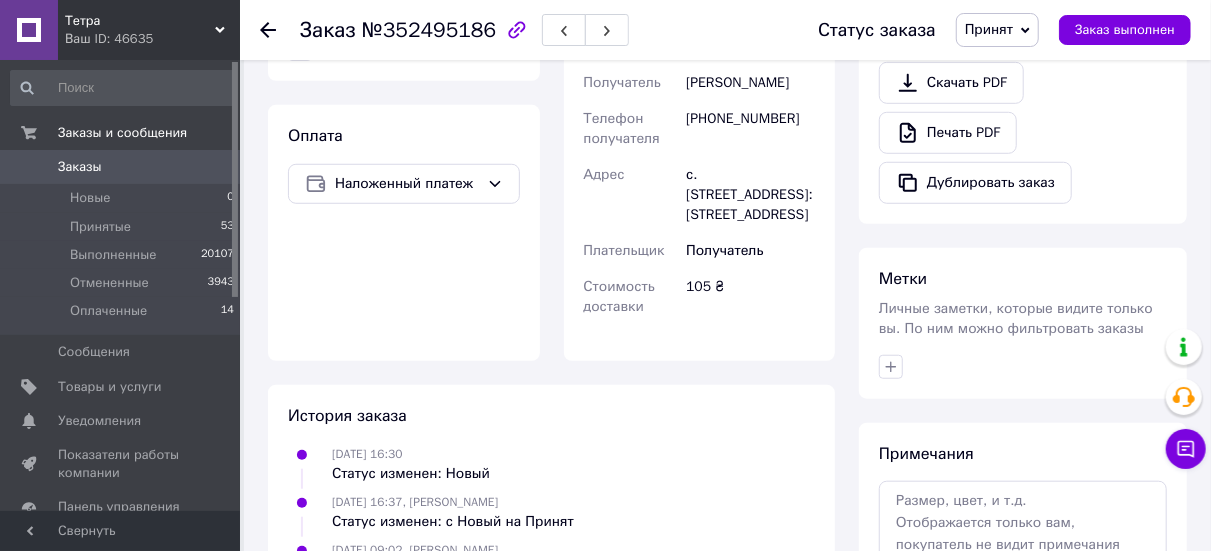 click on "Заказ №352495186 Статус заказа Принят Выполнен Отменен Оплаченный Заказ выполнен" at bounding box center [725, 30] 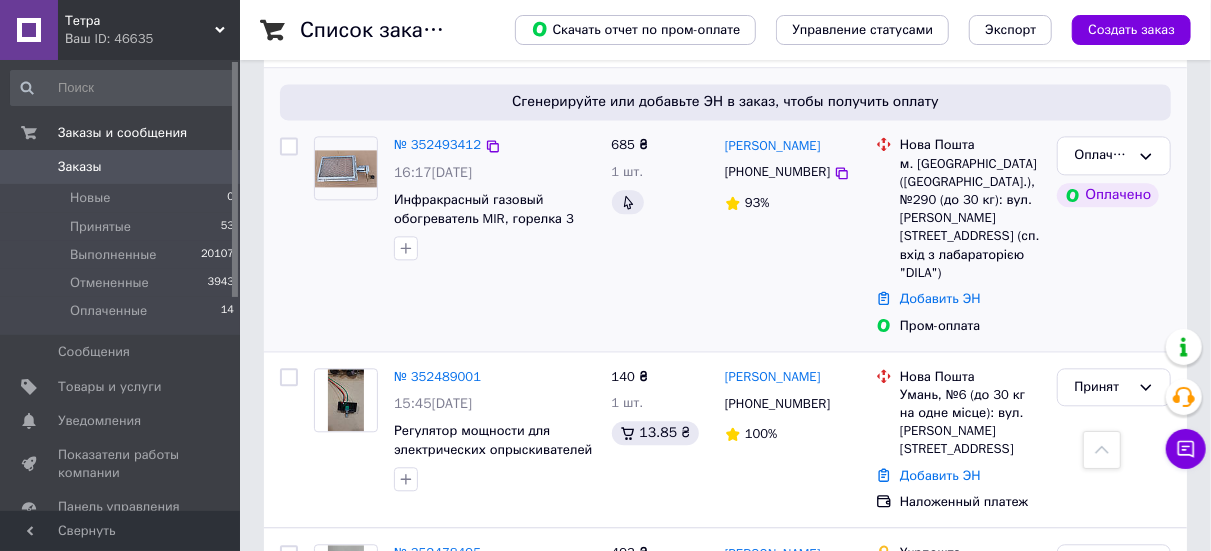 scroll, scrollTop: 2100, scrollLeft: 0, axis: vertical 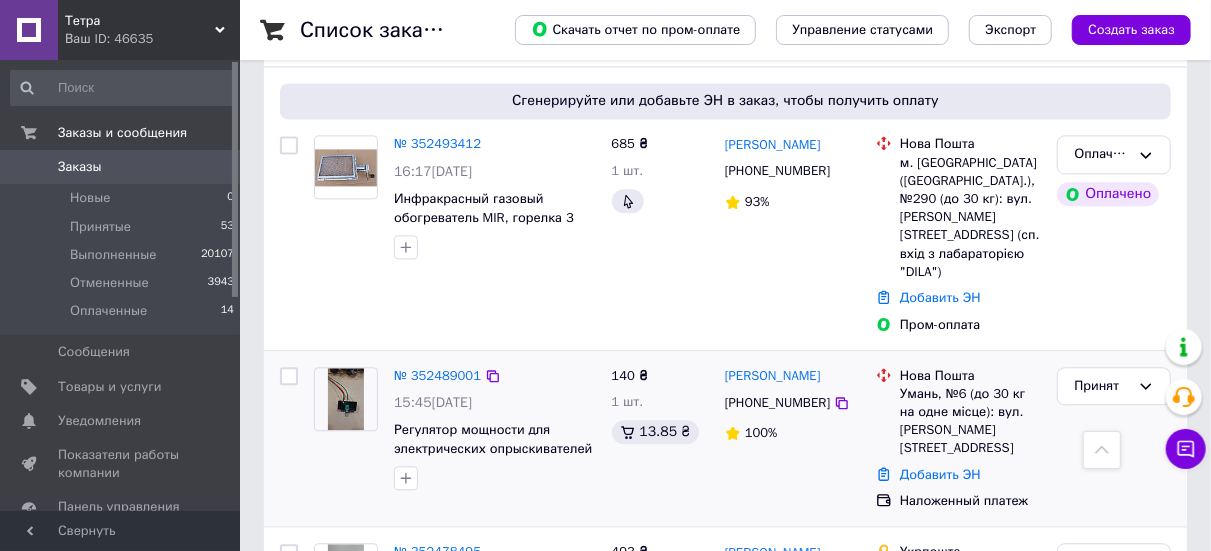 click on "№ 352489001" at bounding box center [437, 376] 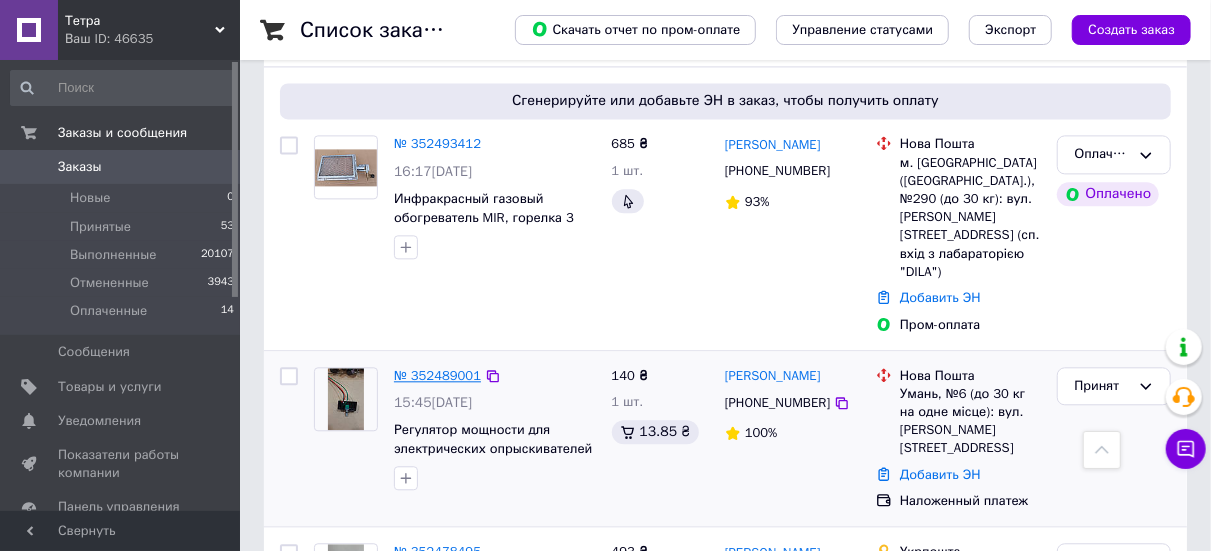 click on "№ 352489001" at bounding box center (437, 375) 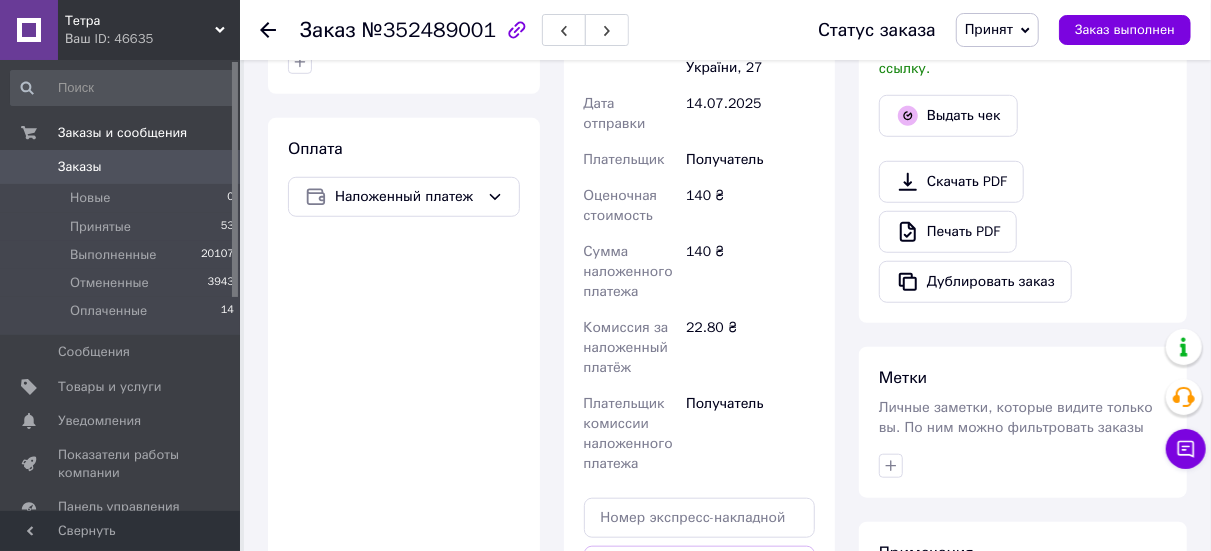 scroll, scrollTop: 850, scrollLeft: 0, axis: vertical 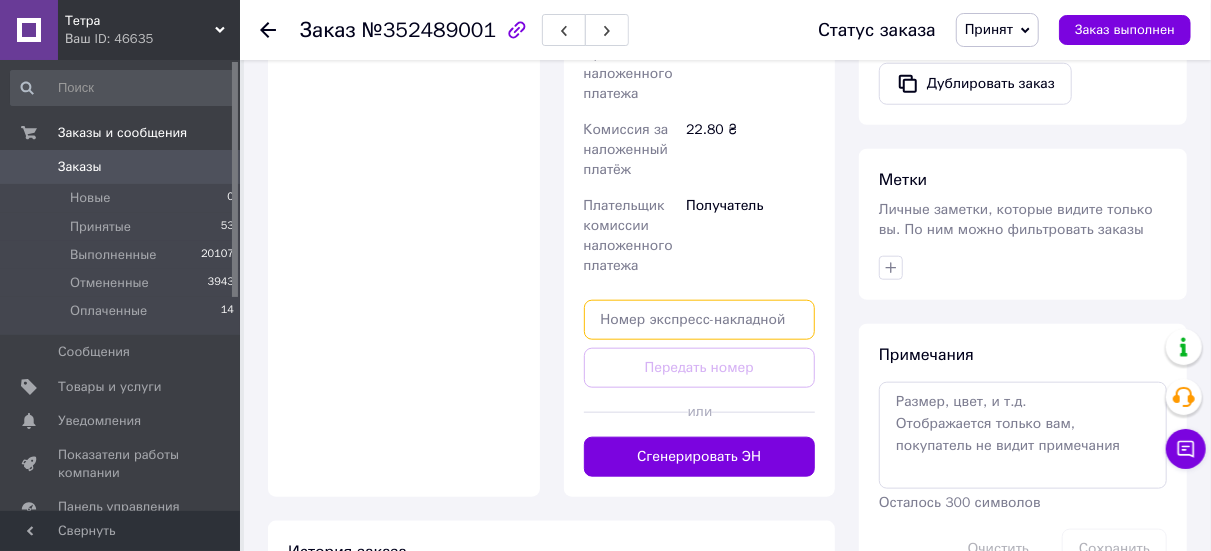 click at bounding box center [700, 320] 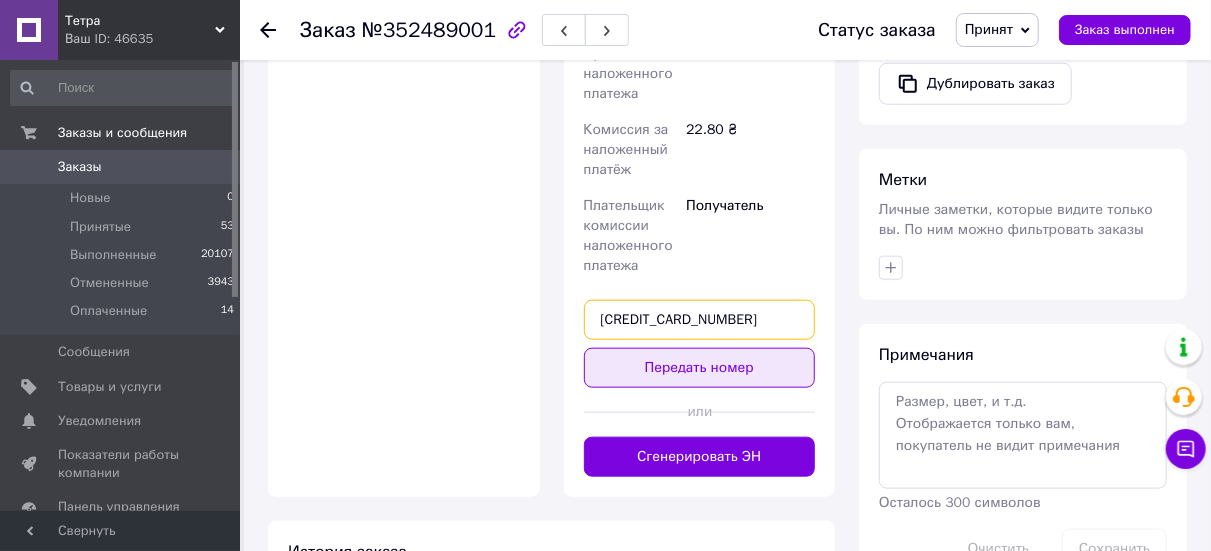 type on "[CREDIT_CARD_NUMBER]" 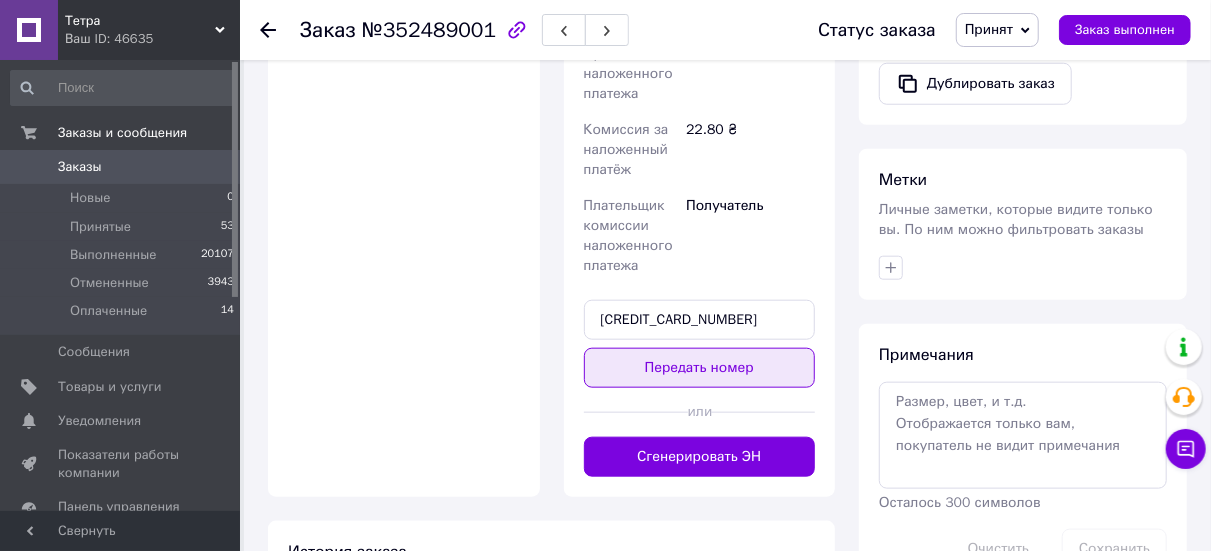 click on "Передать номер" at bounding box center [700, 368] 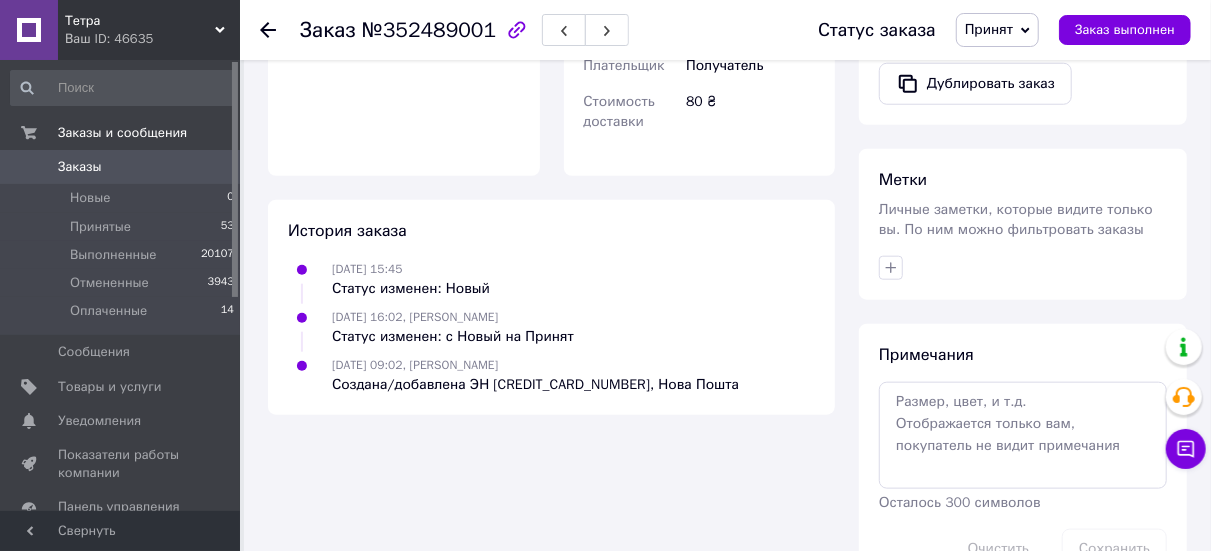 click 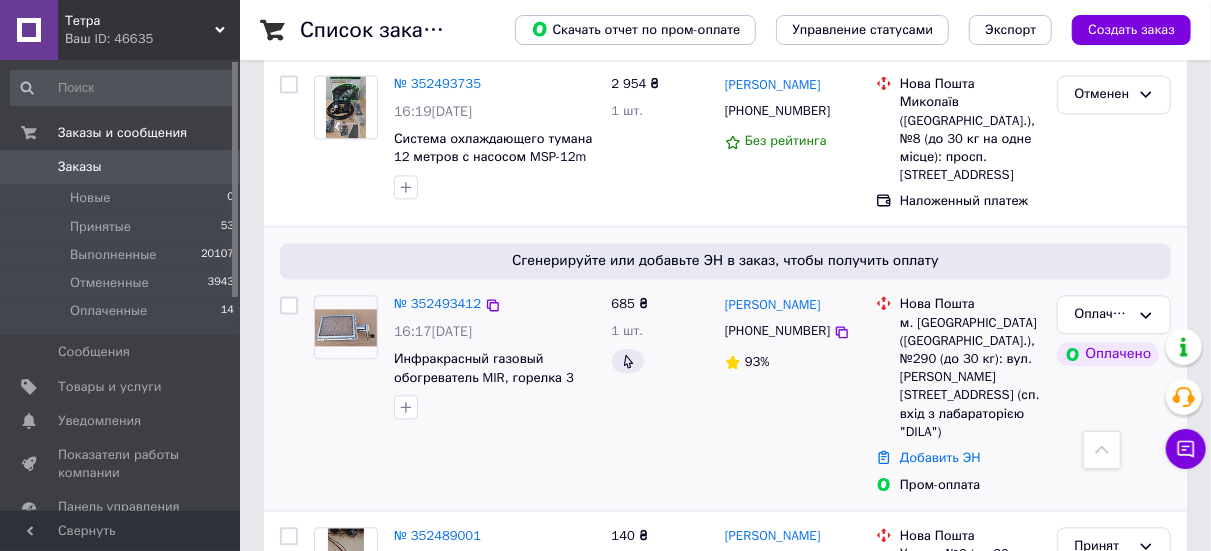 scroll, scrollTop: 2000, scrollLeft: 0, axis: vertical 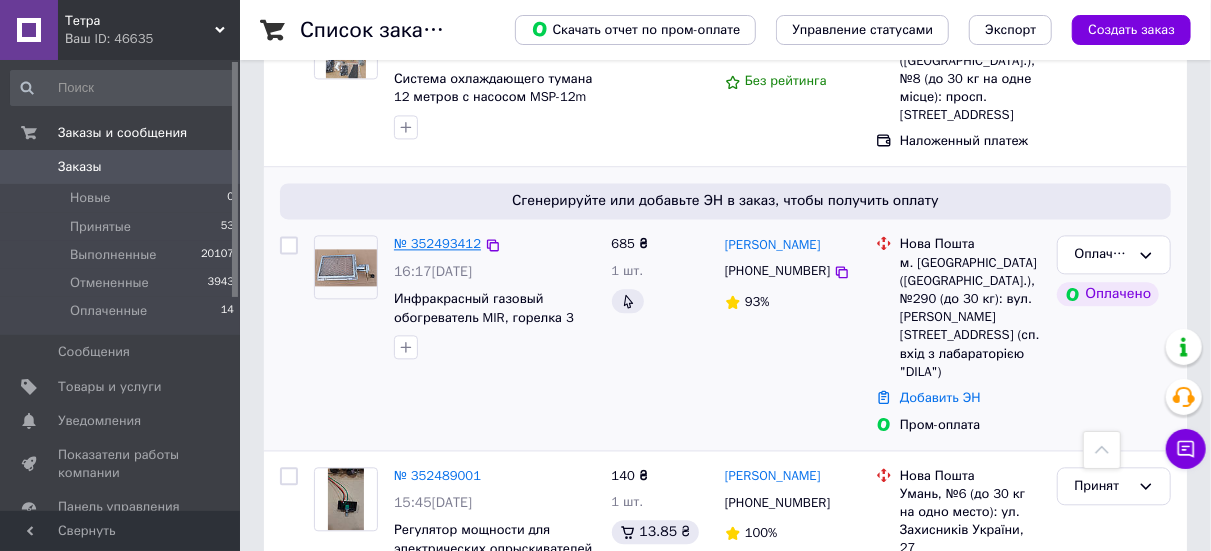 click on "№ 352493412" at bounding box center [437, 243] 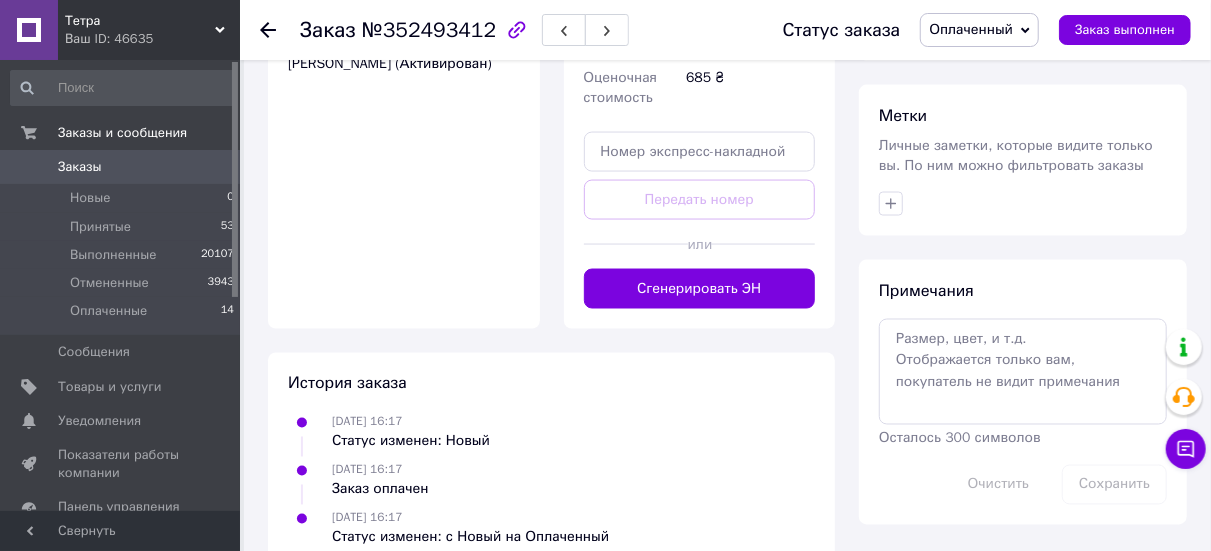 scroll, scrollTop: 1367, scrollLeft: 0, axis: vertical 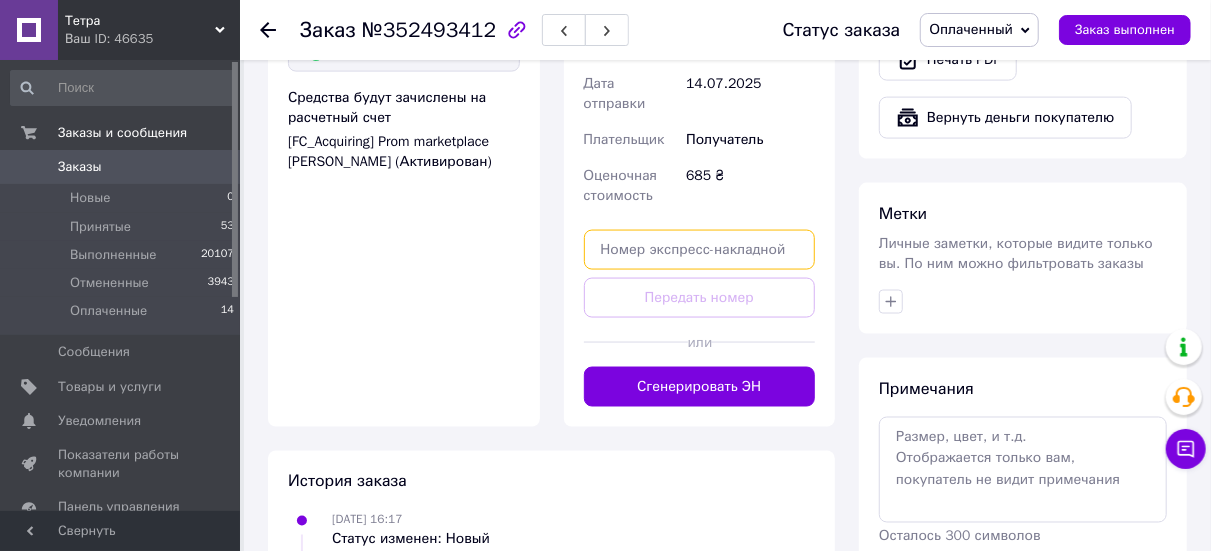 click at bounding box center [700, 250] 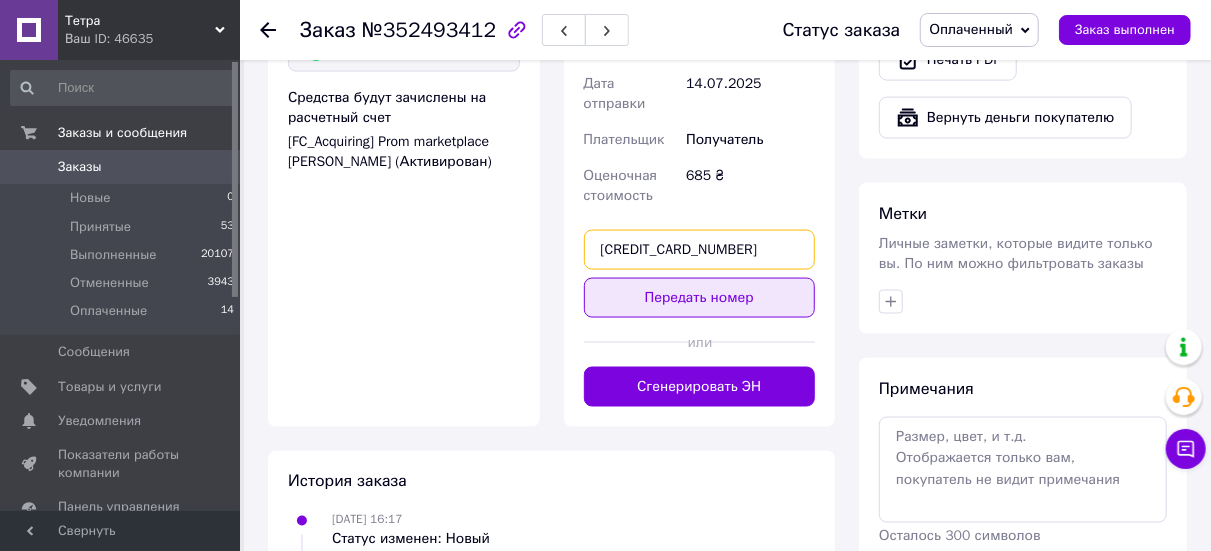 type on "[CREDIT_CARD_NUMBER]" 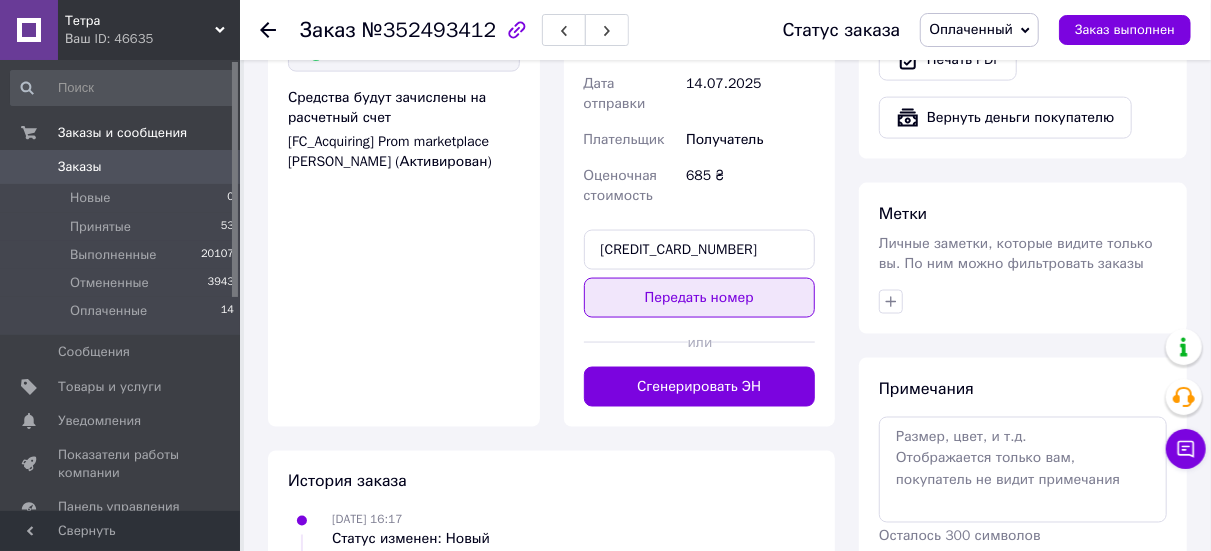 click on "Передать номер" at bounding box center [700, 298] 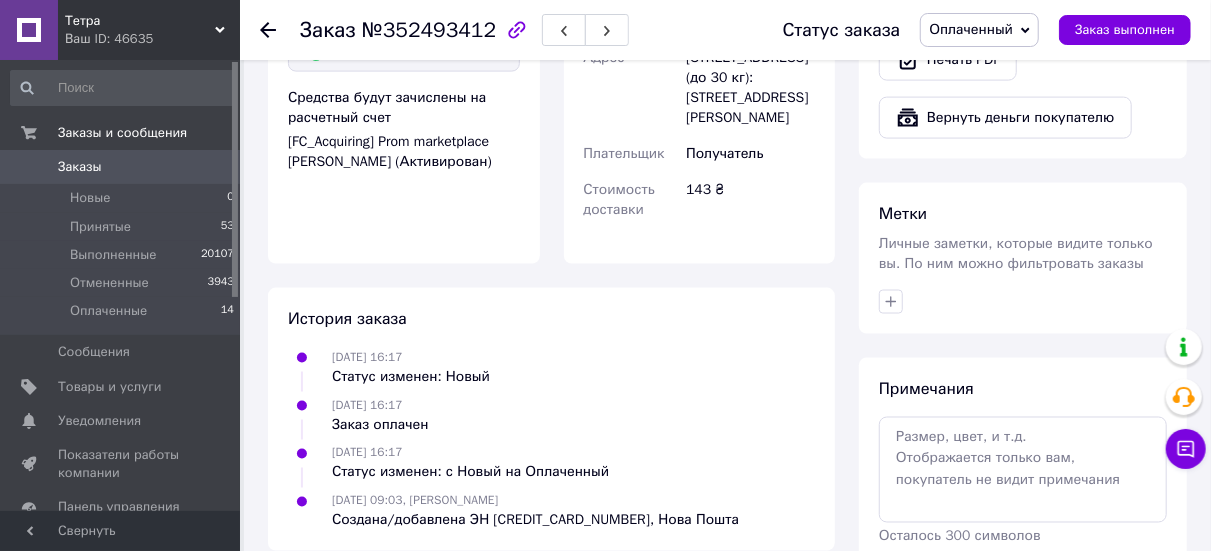 click 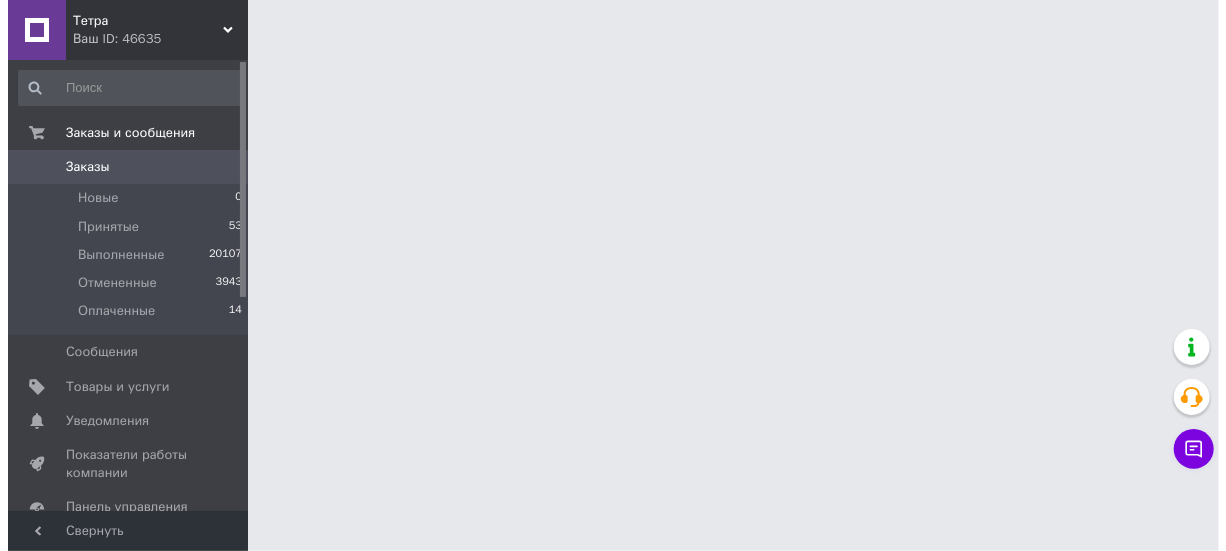 scroll, scrollTop: 0, scrollLeft: 0, axis: both 